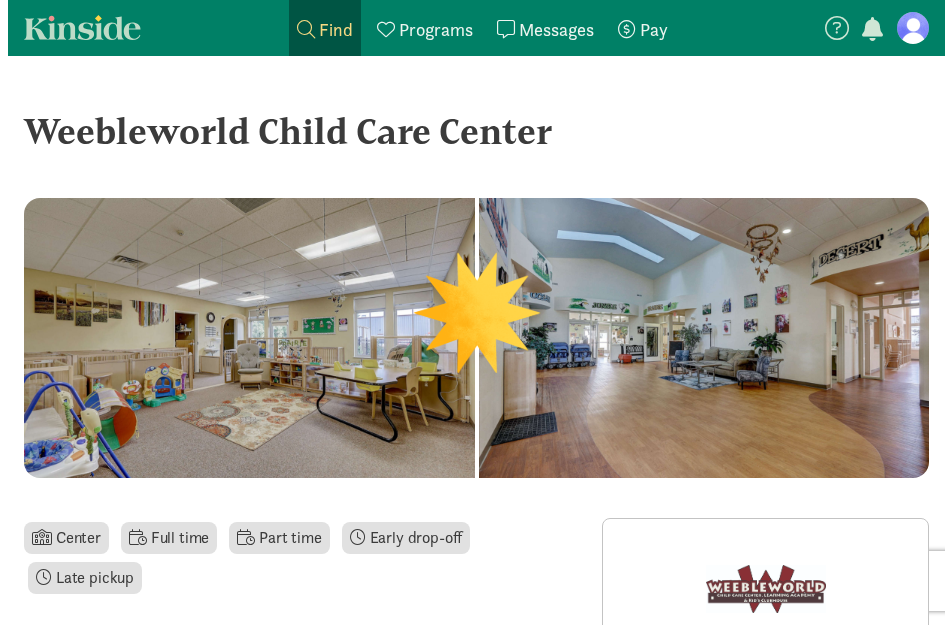 scroll, scrollTop: 0, scrollLeft: 0, axis: both 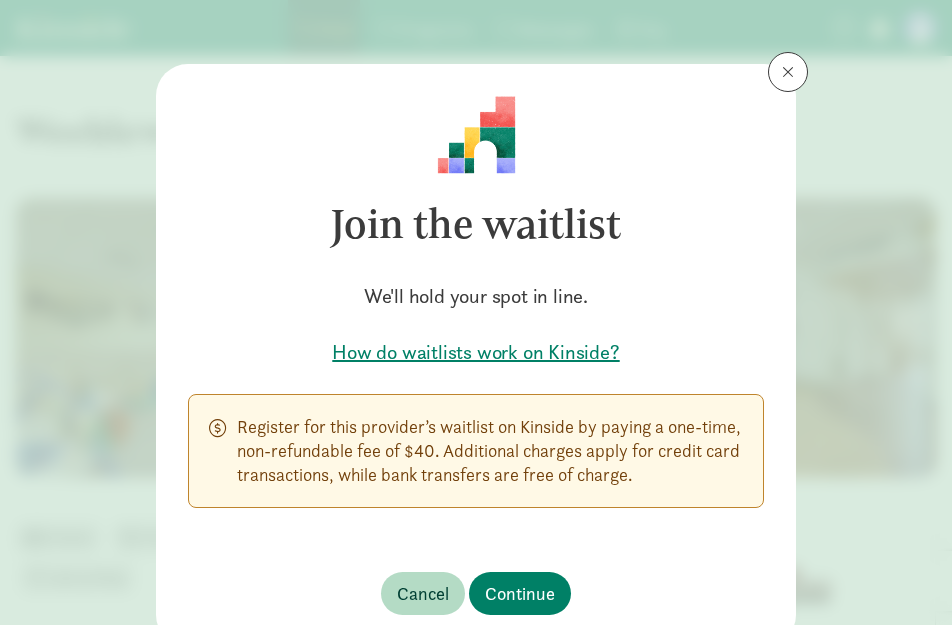 click on "How do waitlists work on Kinside?" at bounding box center [476, 352] 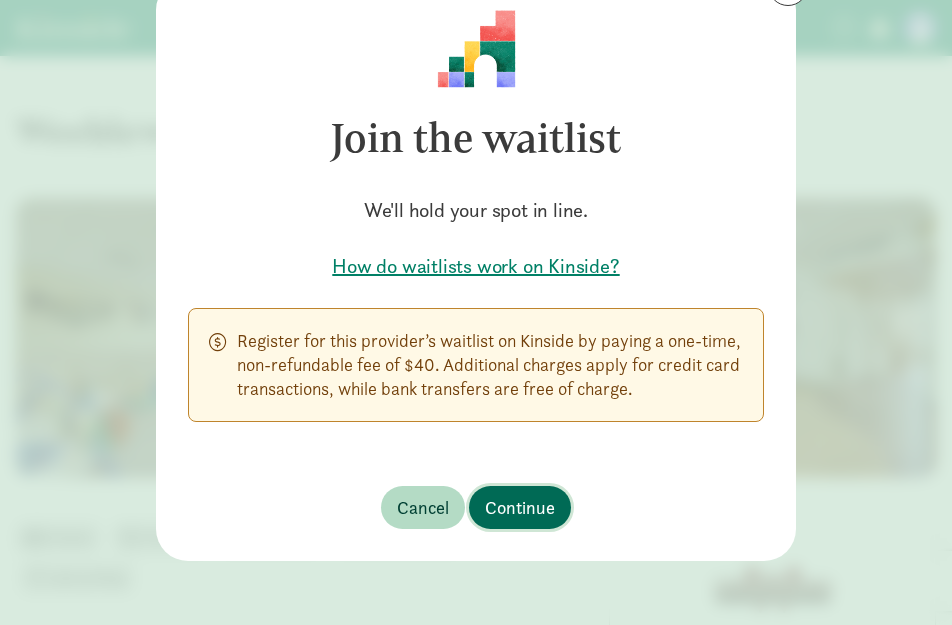 click on "Continue" at bounding box center [520, 507] 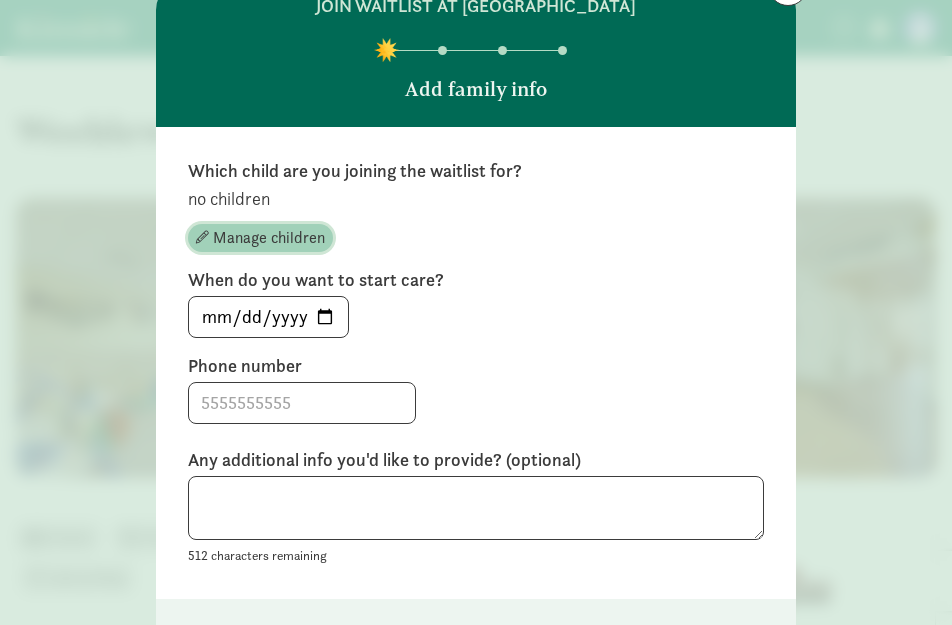 click on "Manage children" at bounding box center [269, 238] 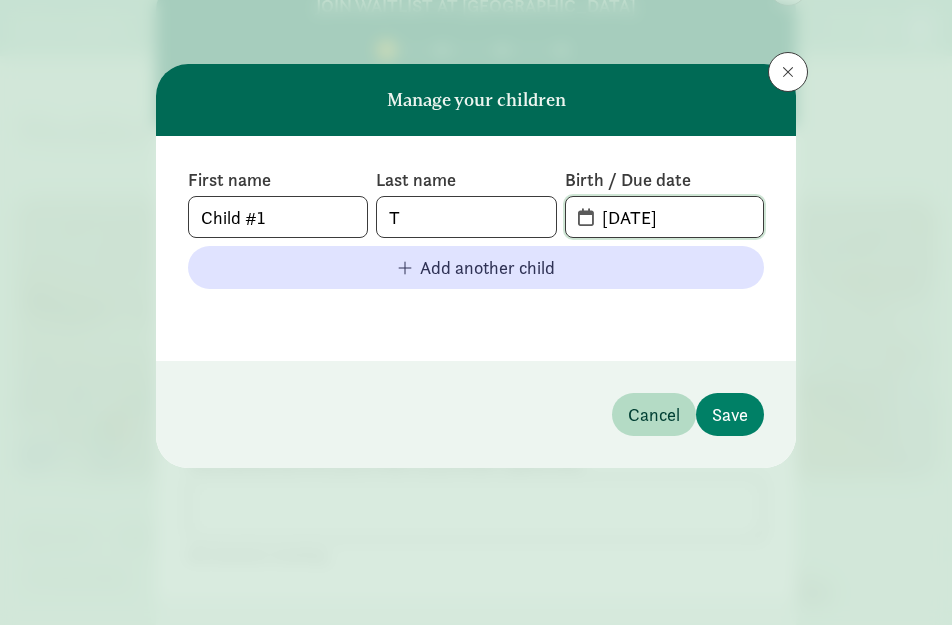 click on "[DATE]" 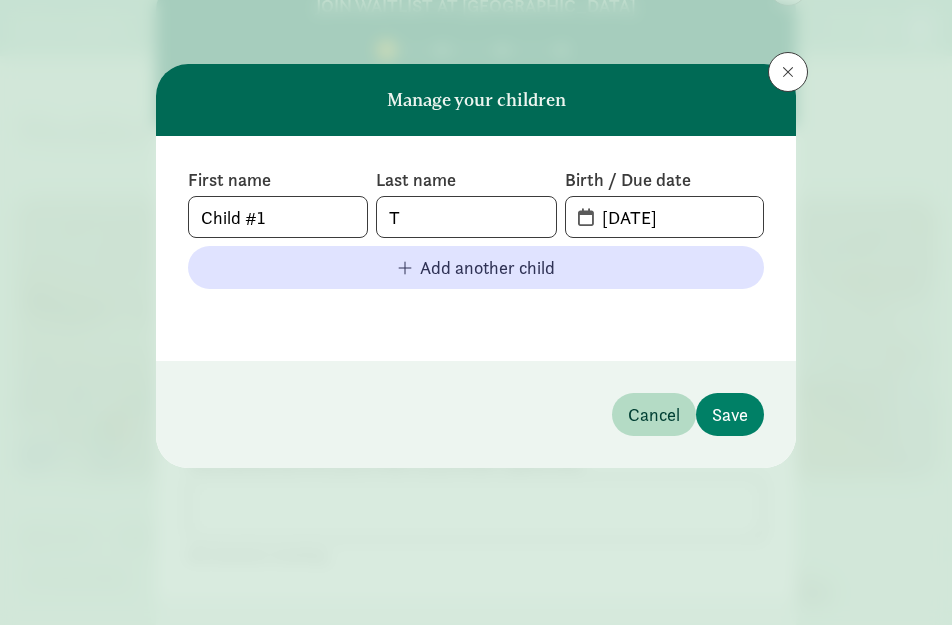 click on "Birth / Due date" at bounding box center [664, 180] 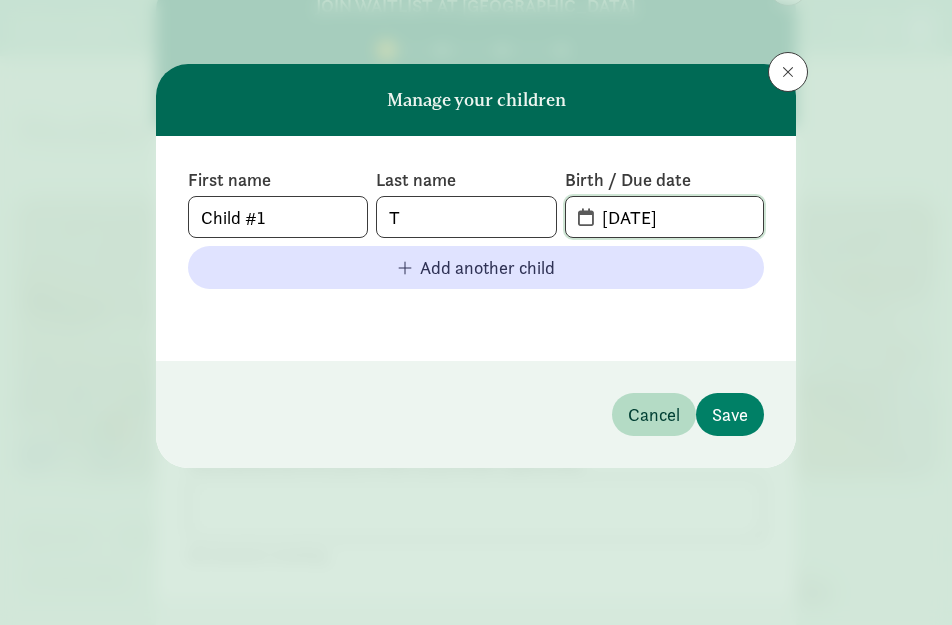 click on "[DATE]" 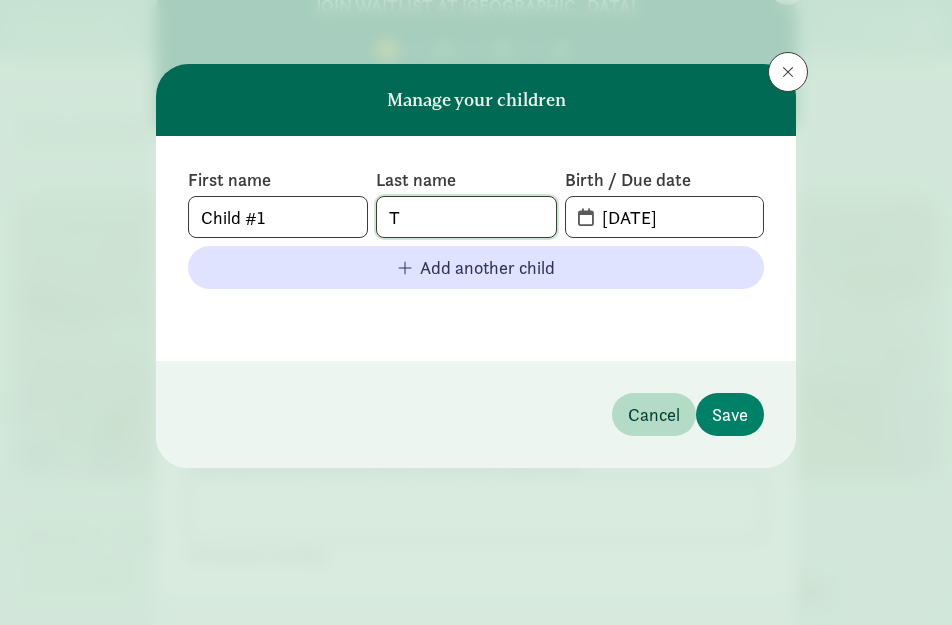 click on "T" 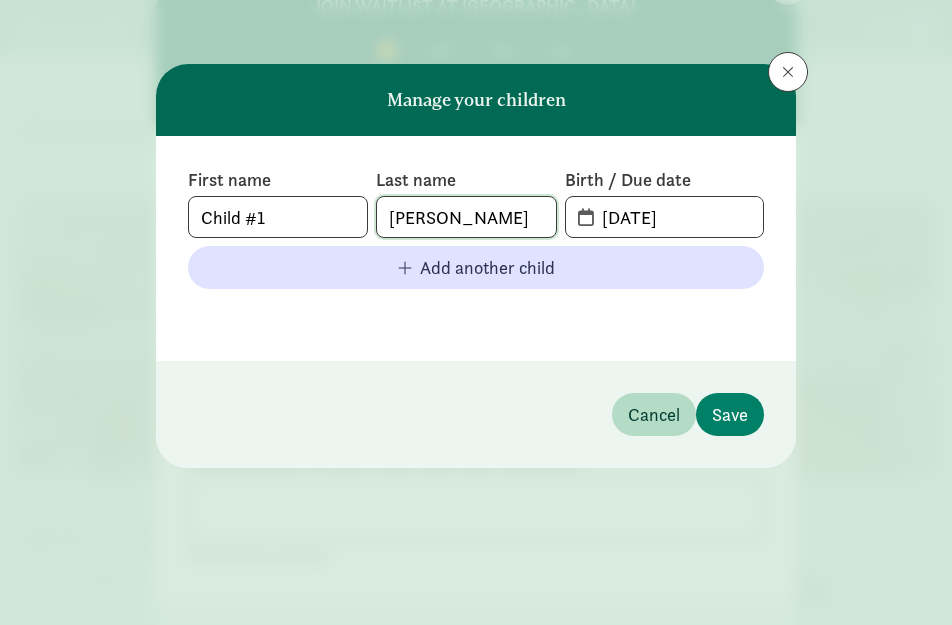 type on "[PERSON_NAME]" 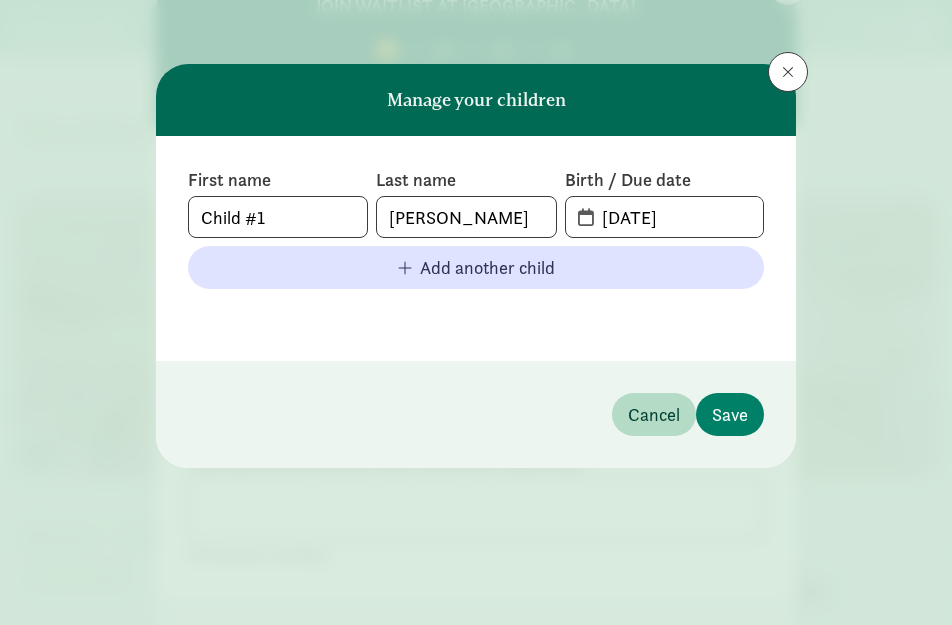 click 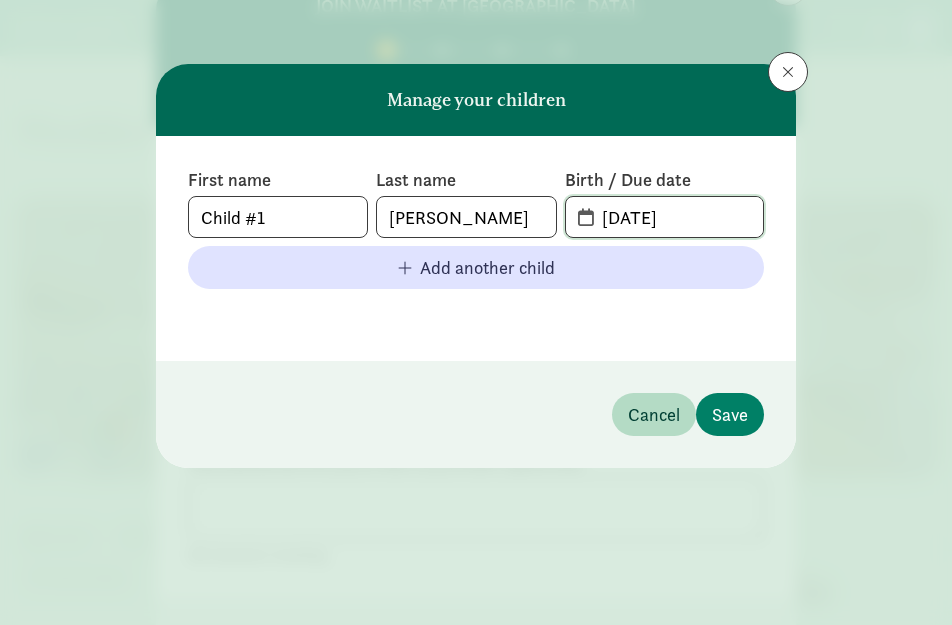 click on "[DATE]" 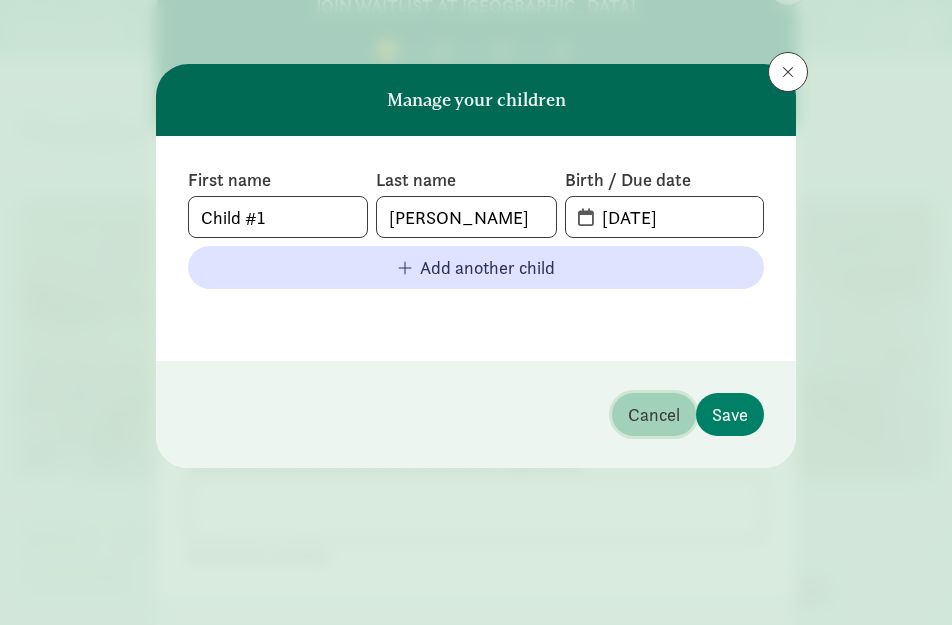 click on "Cancel" at bounding box center (654, 414) 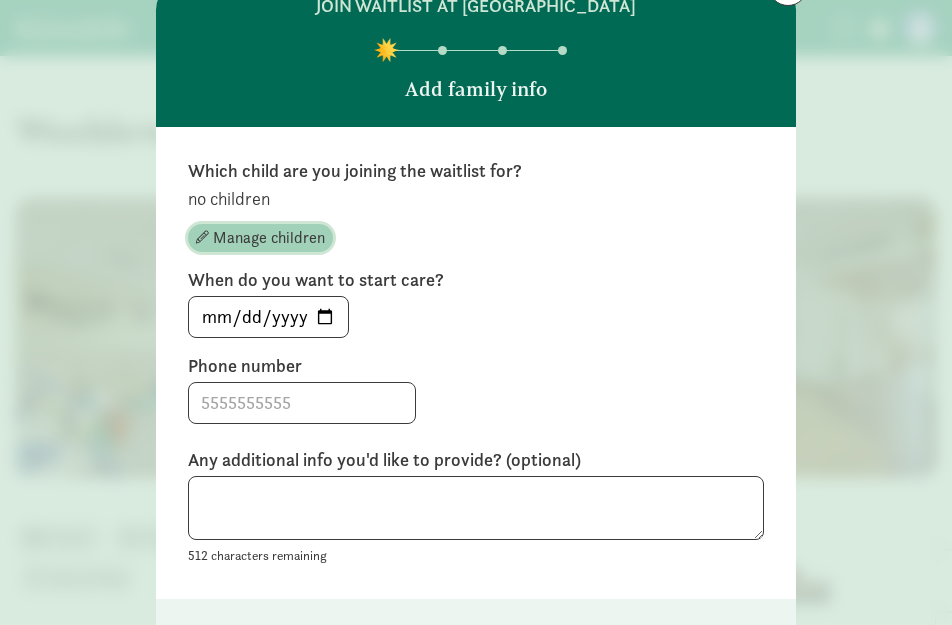 click on "Manage children" at bounding box center (269, 238) 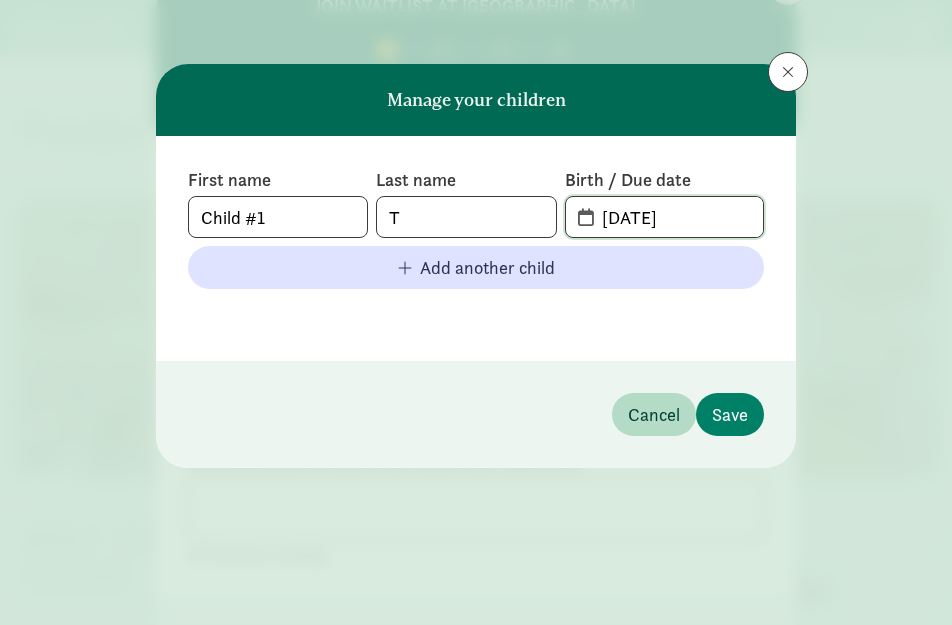 click on "[DATE]" 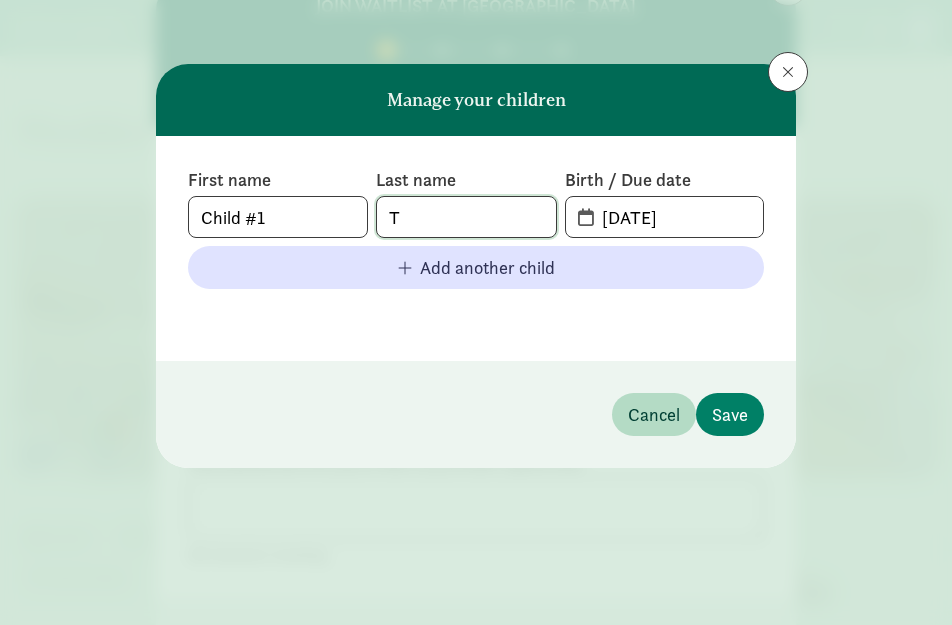 click on "T" 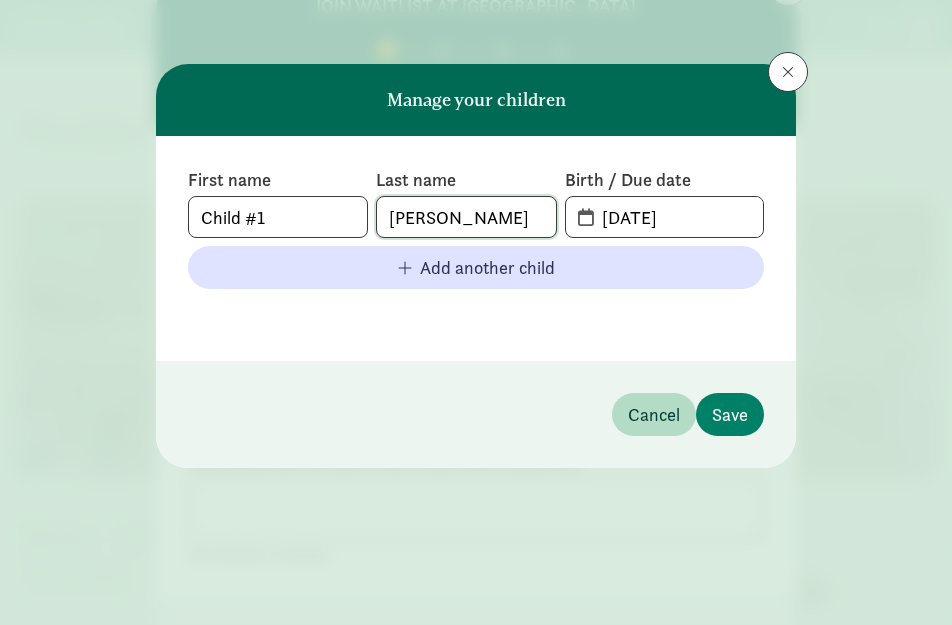 type on "[PERSON_NAME]" 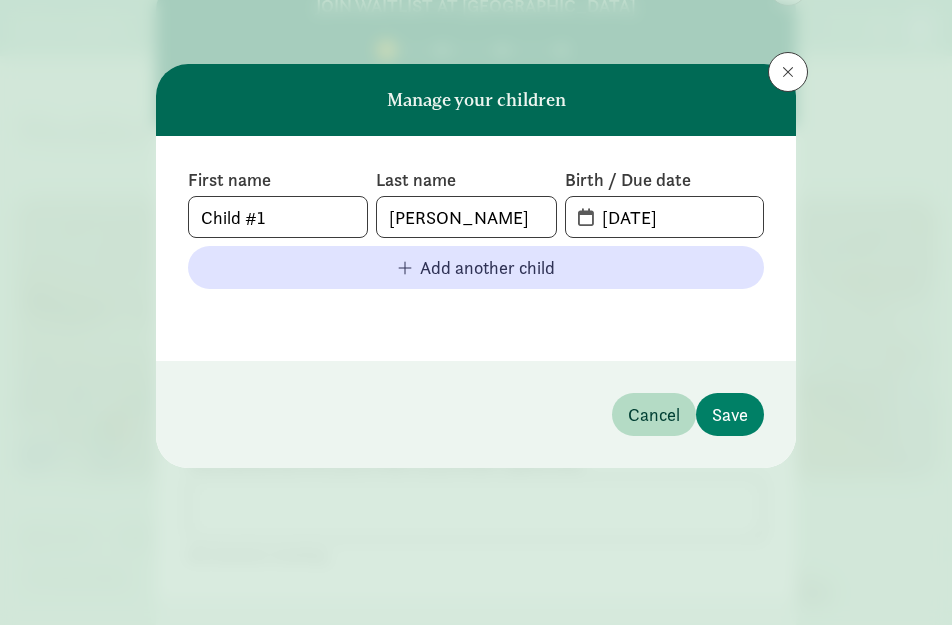 click 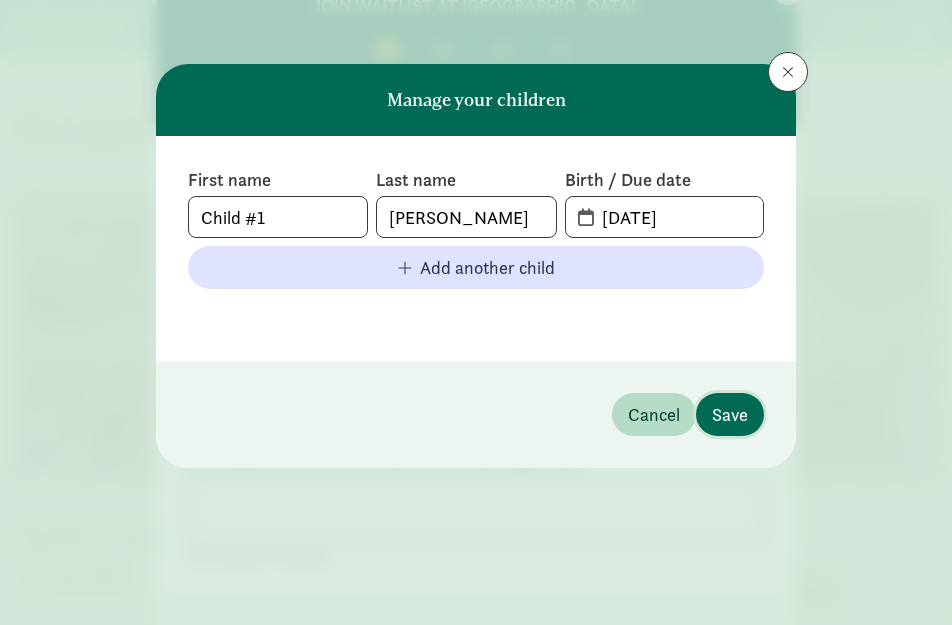 click on "Save" at bounding box center (730, 414) 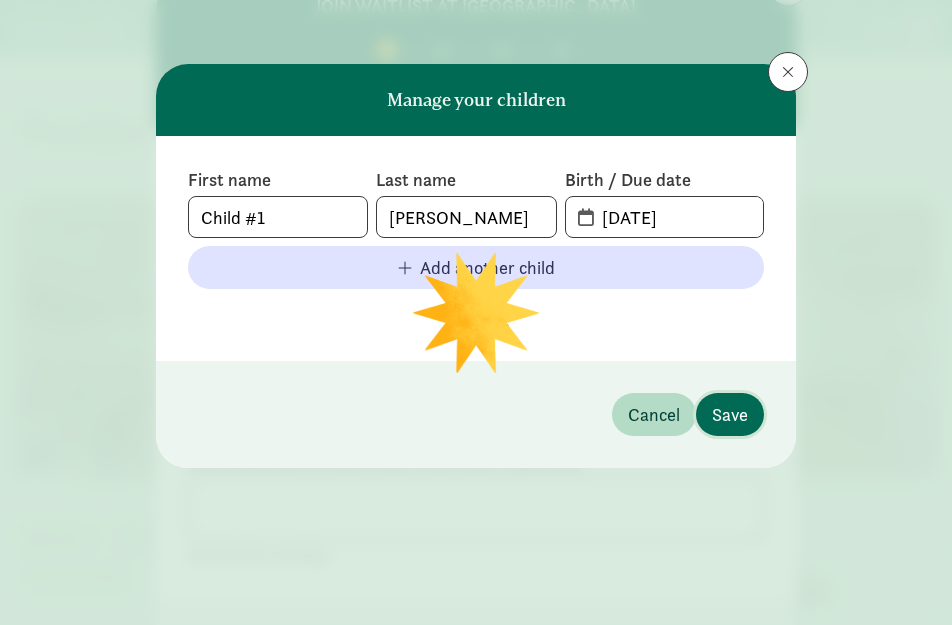 type 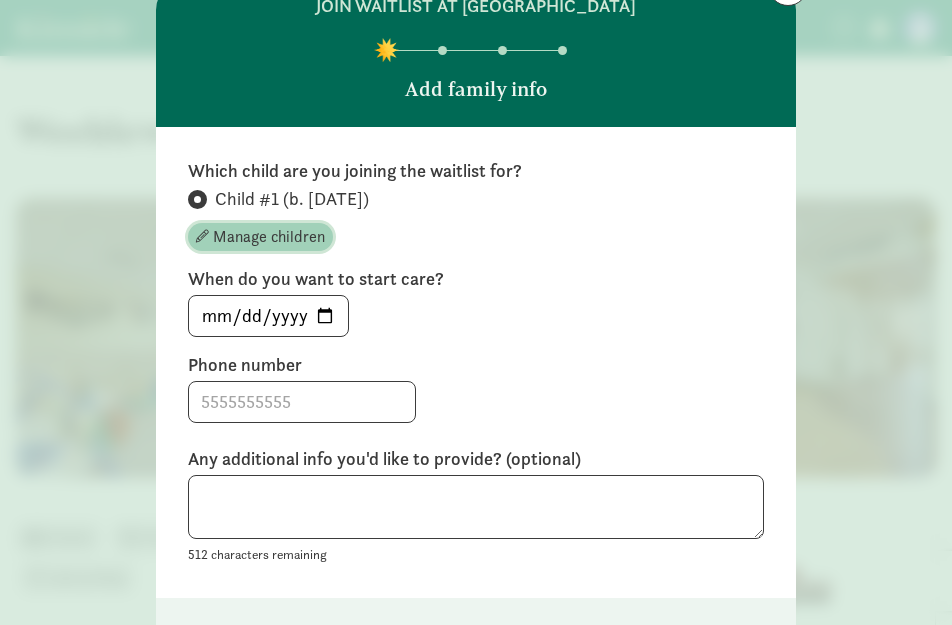 click on "Manage children" at bounding box center [269, 237] 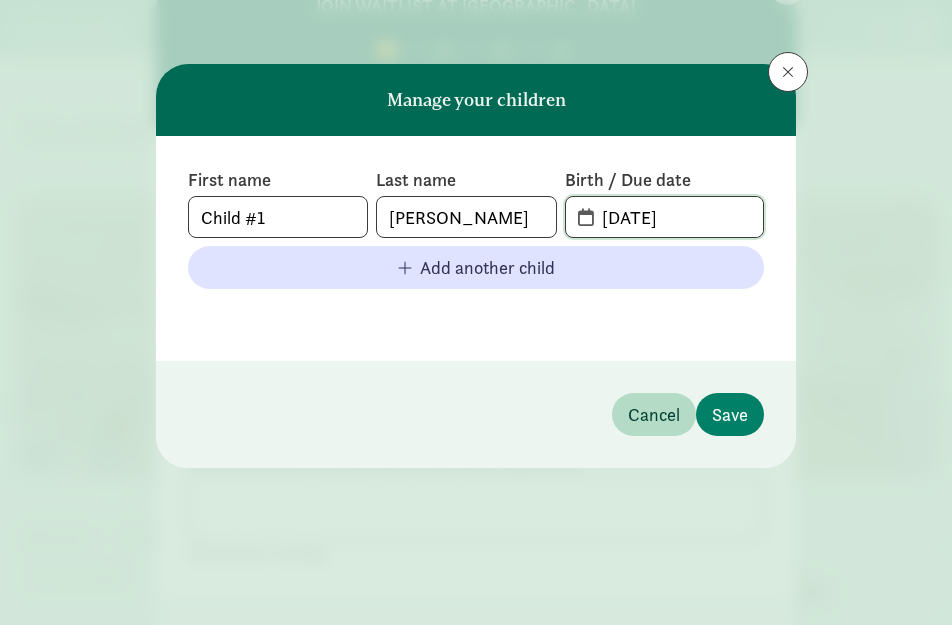 click on "[DATE]" 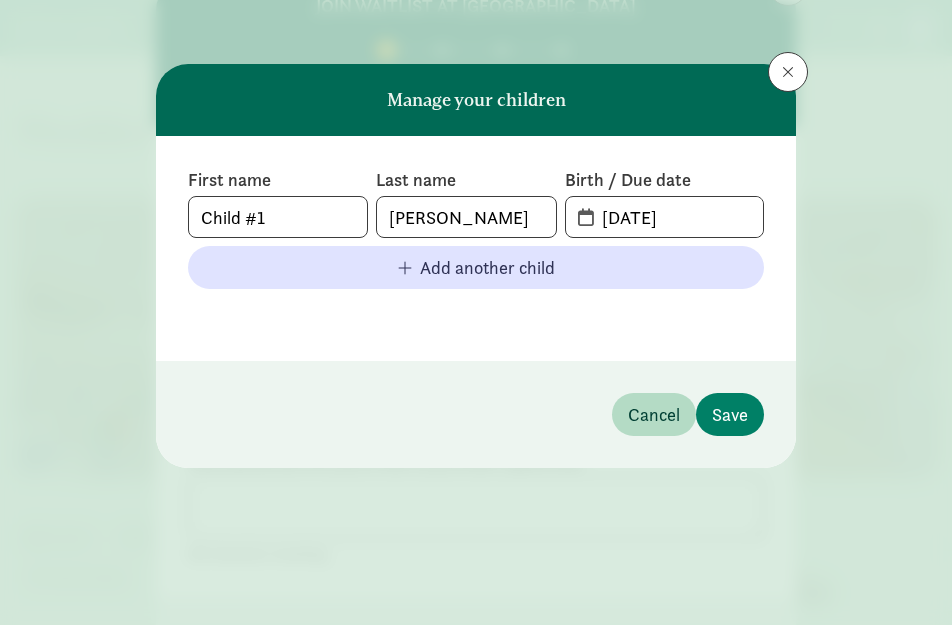 click on "First name        Child #1       Last name        [PERSON_NAME]       Birth / Due date          [DATE]
Add another child" 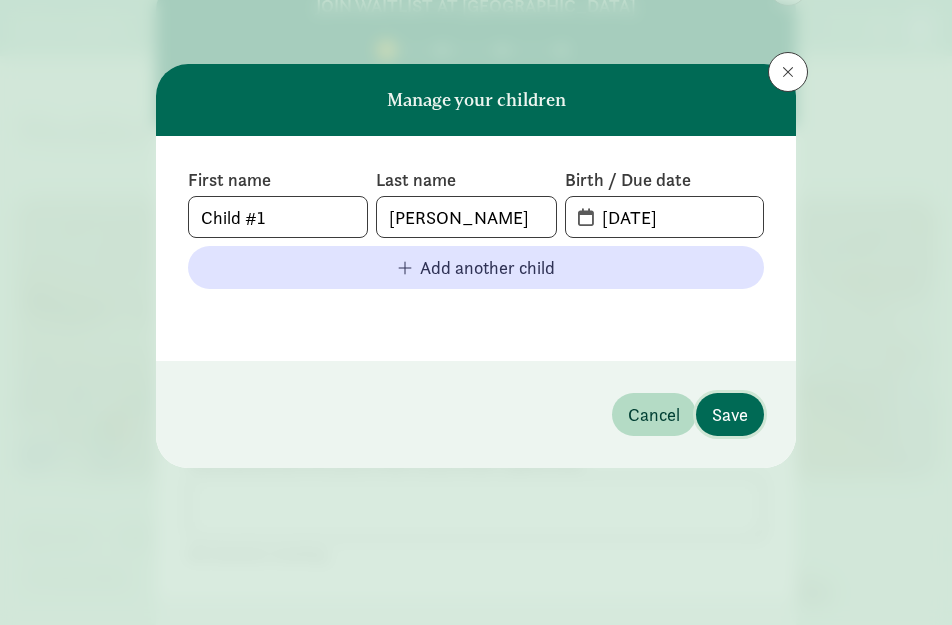 click on "Save" at bounding box center [730, 414] 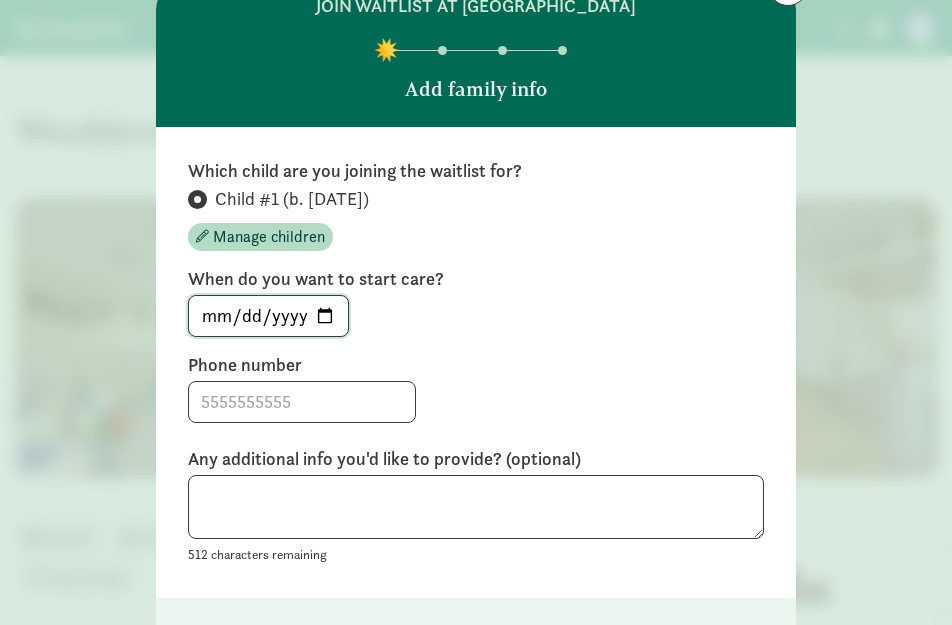 click on "[DATE]" 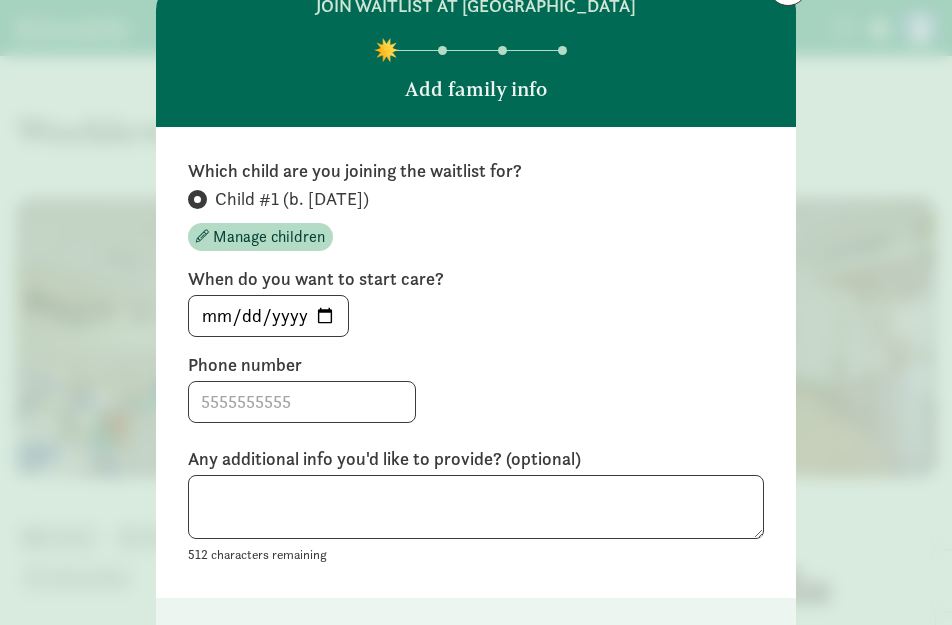 click on "Phone number" at bounding box center (476, 365) 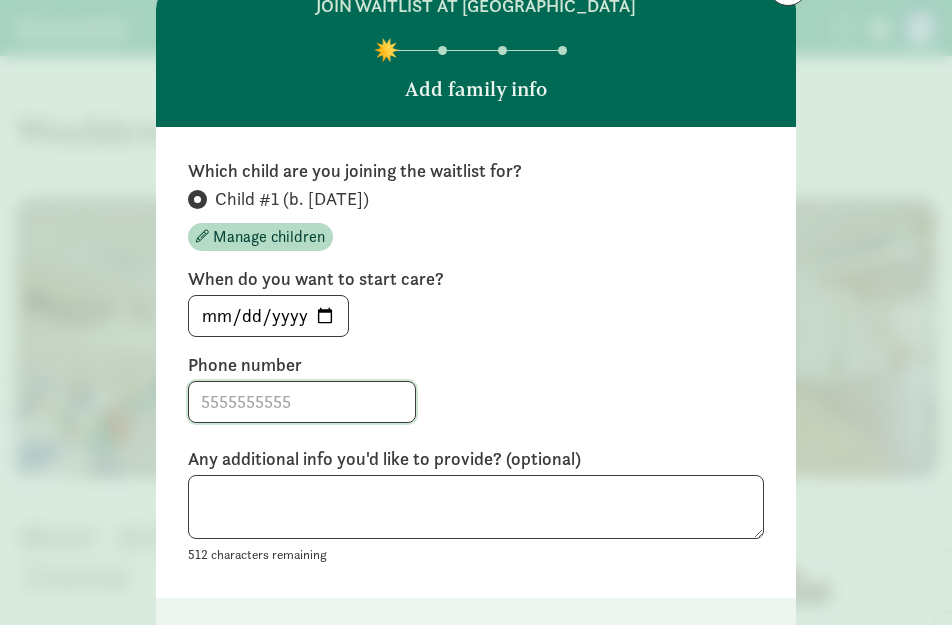 click 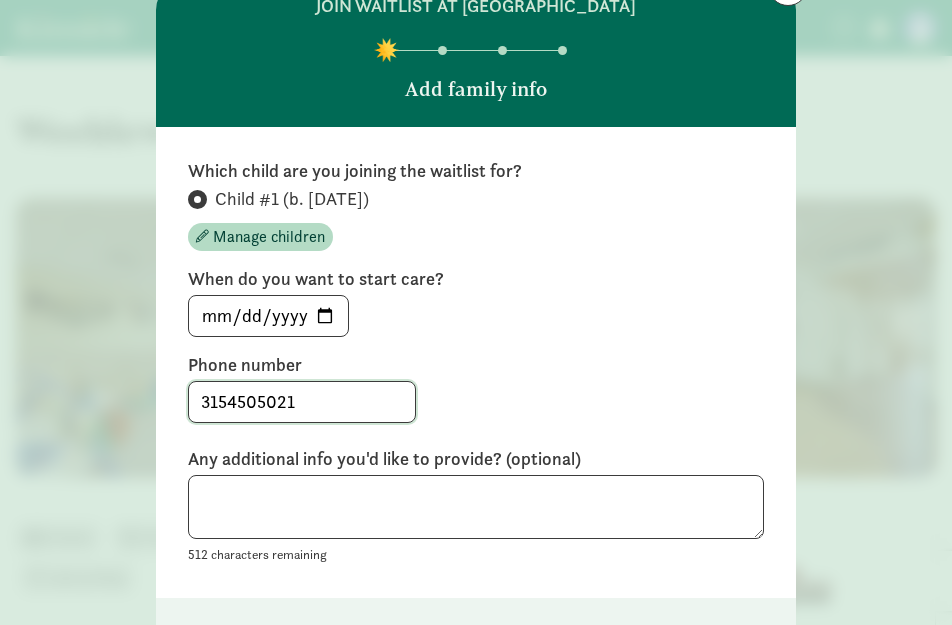 type on "3154505021" 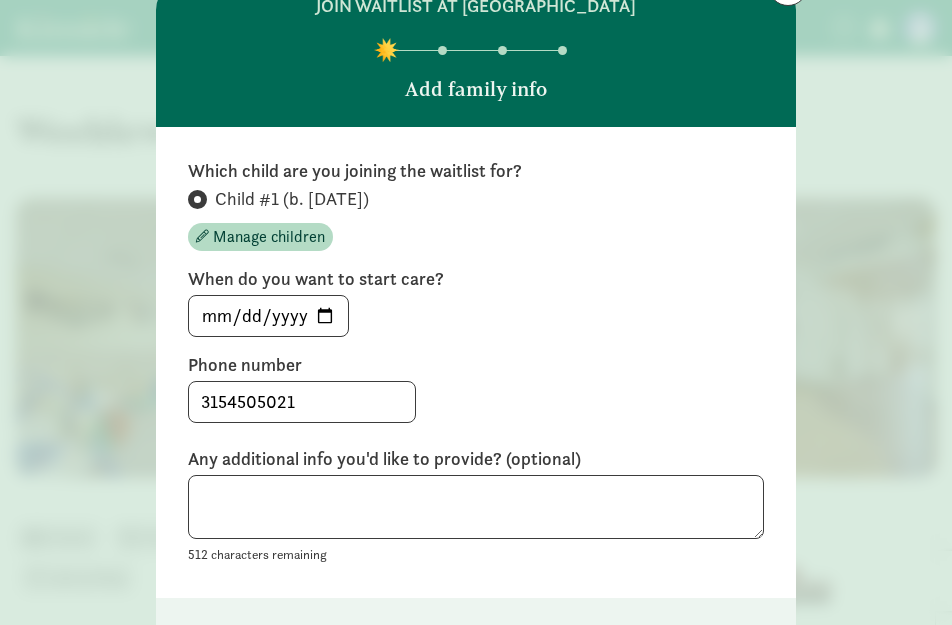 click on "3154505021" at bounding box center (476, 402) 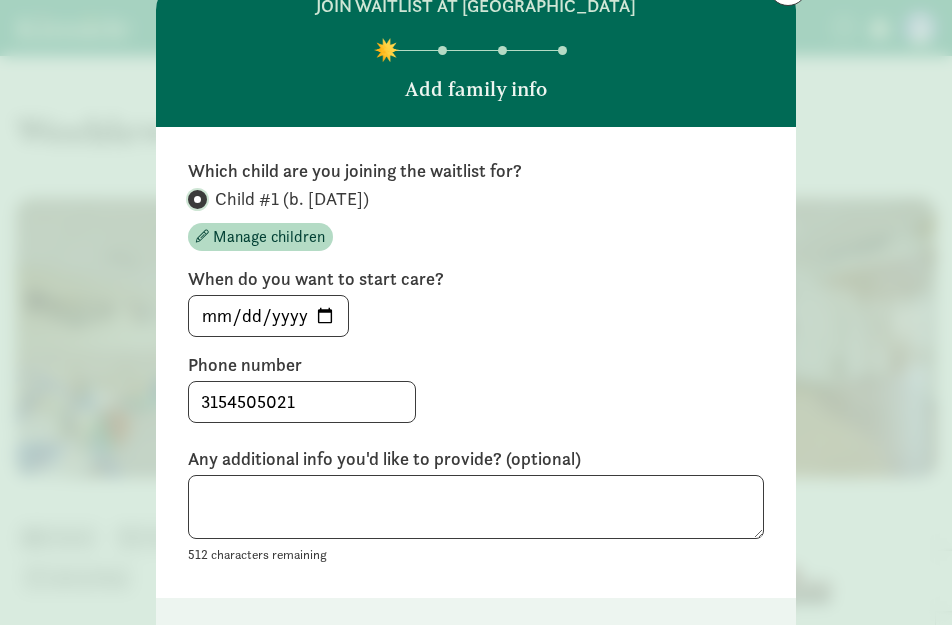 click on "Child #1 (b. [DATE])" at bounding box center (194, 199) 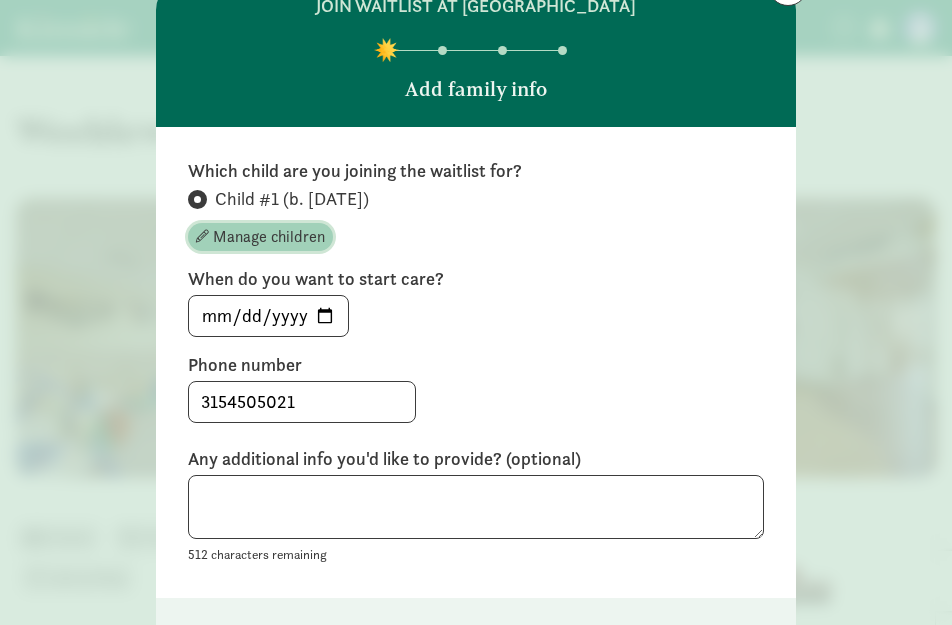 click on "Manage children" at bounding box center [269, 237] 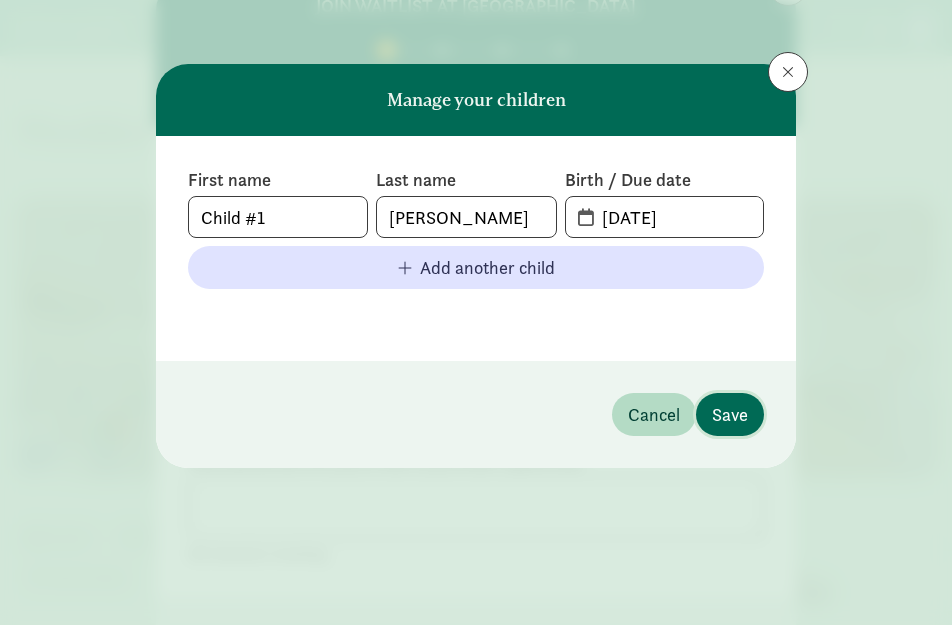 click on "Save" at bounding box center (730, 414) 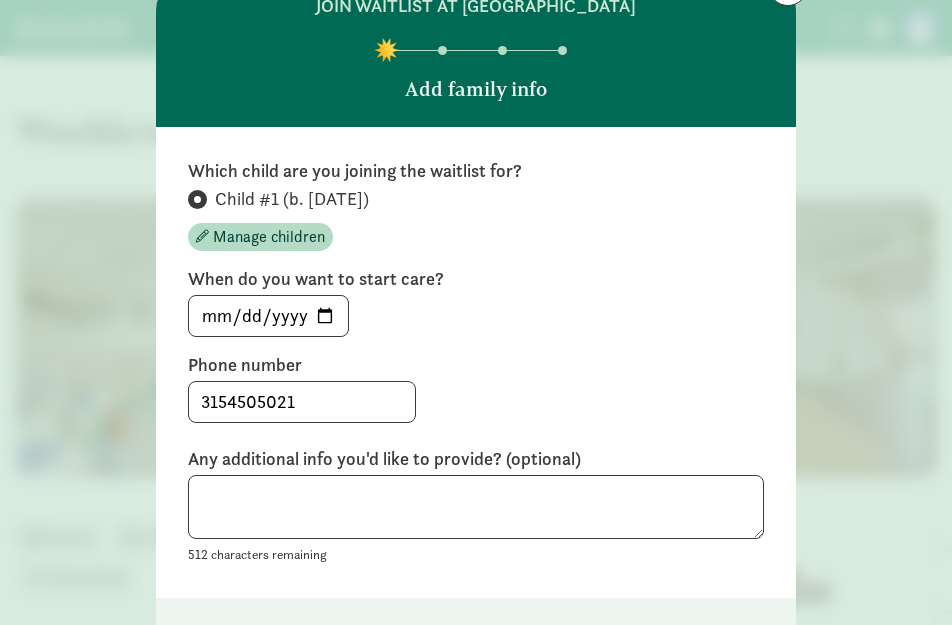 click on "[DATE]" at bounding box center (476, 316) 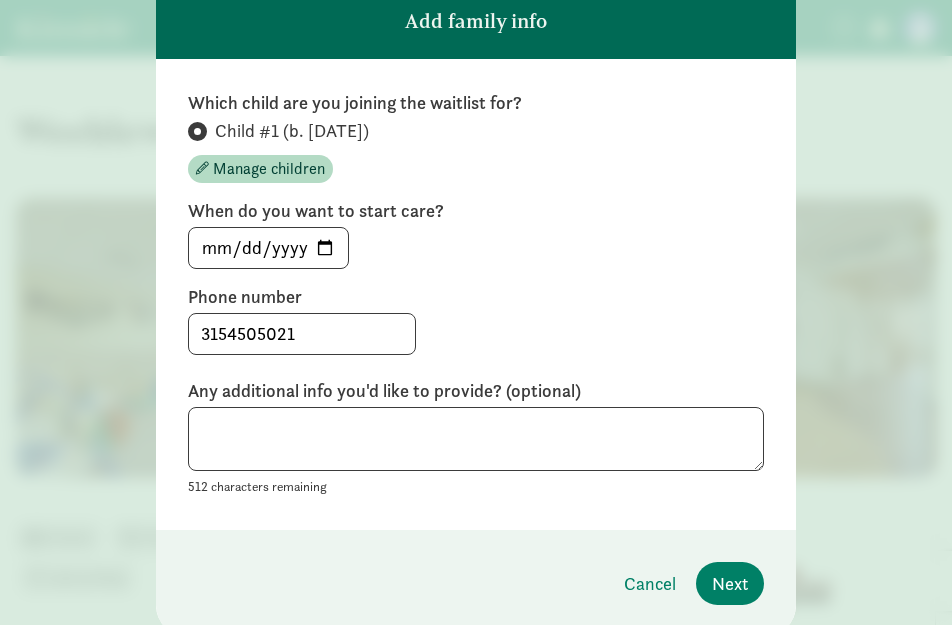 scroll, scrollTop: 200, scrollLeft: 0, axis: vertical 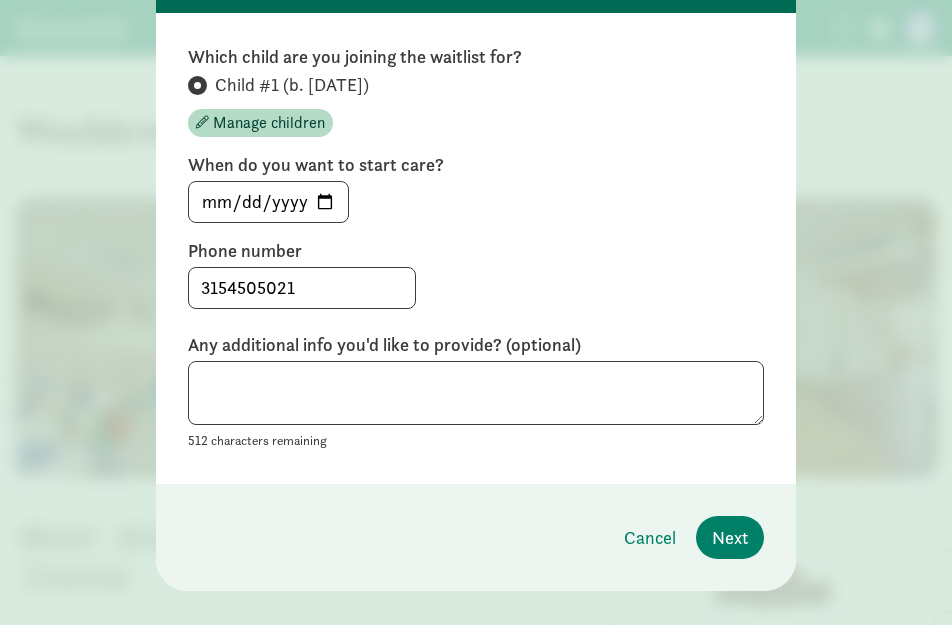 click on "3154505021" at bounding box center [476, 288] 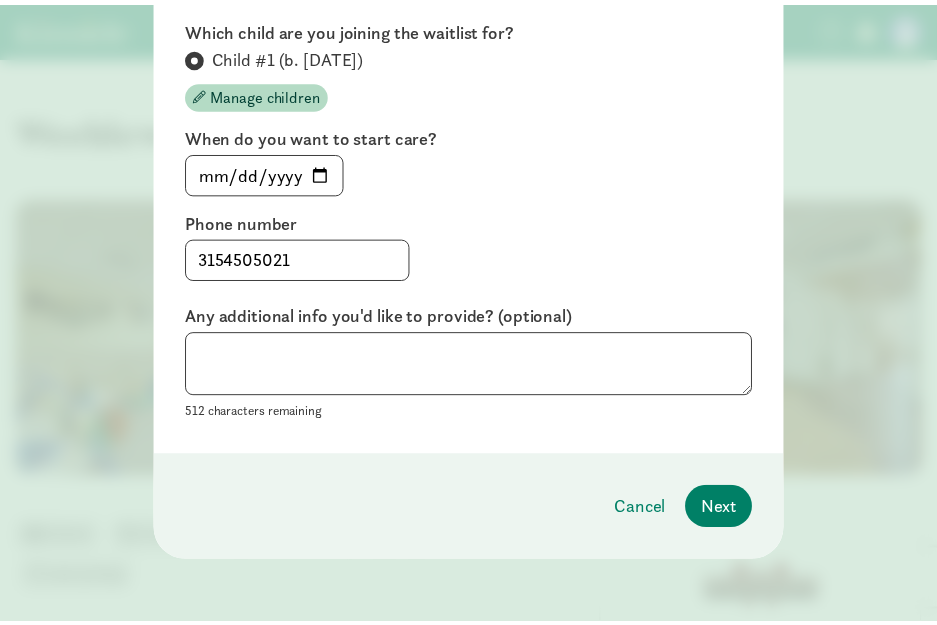 scroll, scrollTop: 230, scrollLeft: 0, axis: vertical 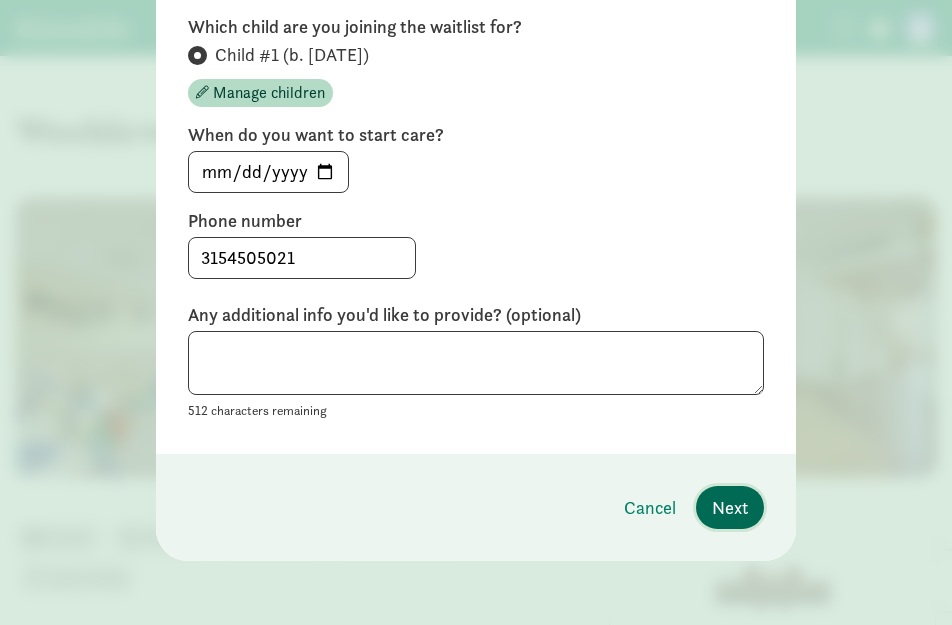 click on "Next" at bounding box center [730, 507] 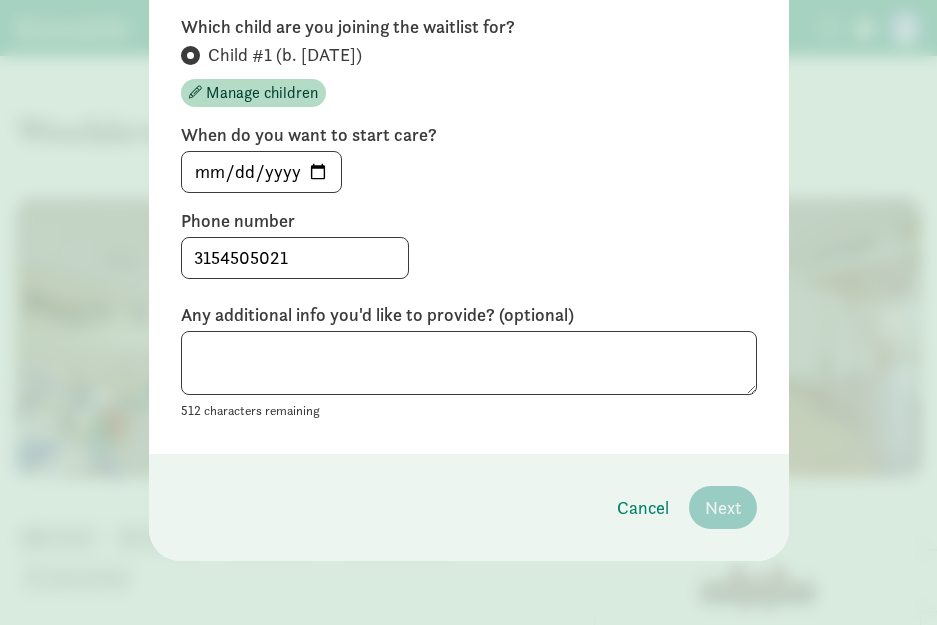 scroll, scrollTop: 0, scrollLeft: 0, axis: both 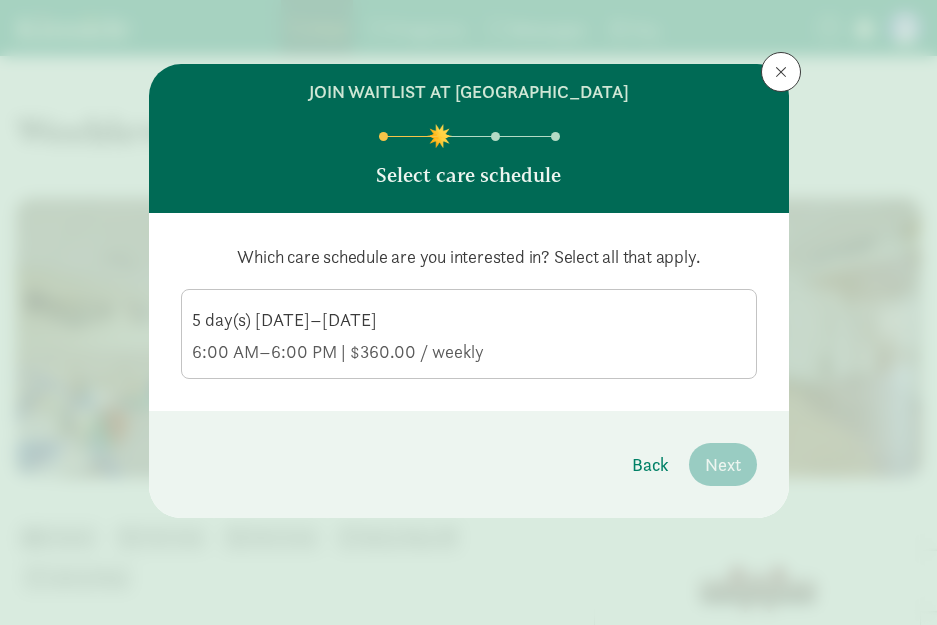 click on "5 day(s) [DATE]–[DATE]" 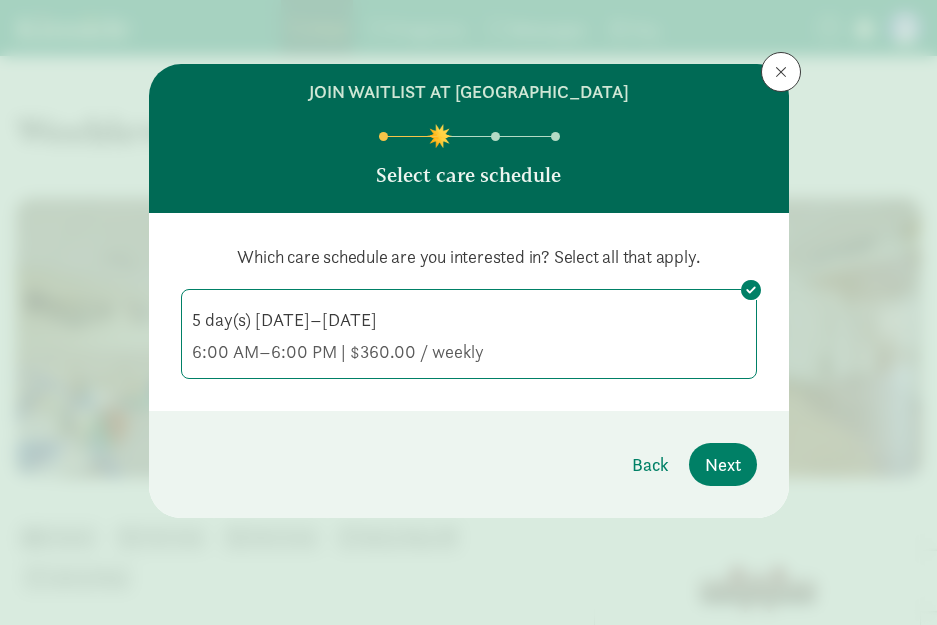 click on "6:00 AM–6:00 PM | $360.00 / weekly" 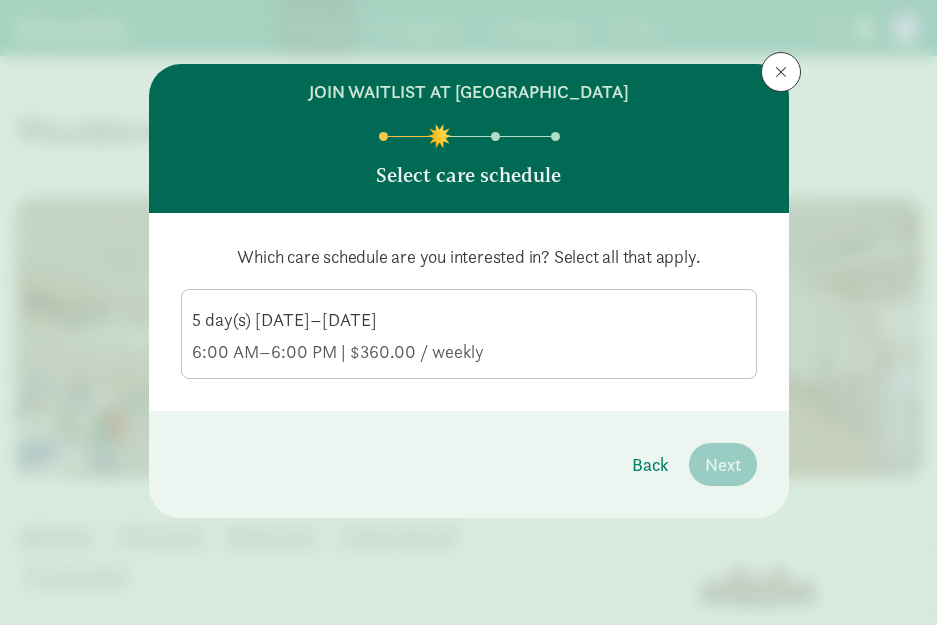 click on "5 day(s) [DATE]–[DATE] 6:00 AM–6:00 PM | $360.00 / weekly" at bounding box center (469, 336) 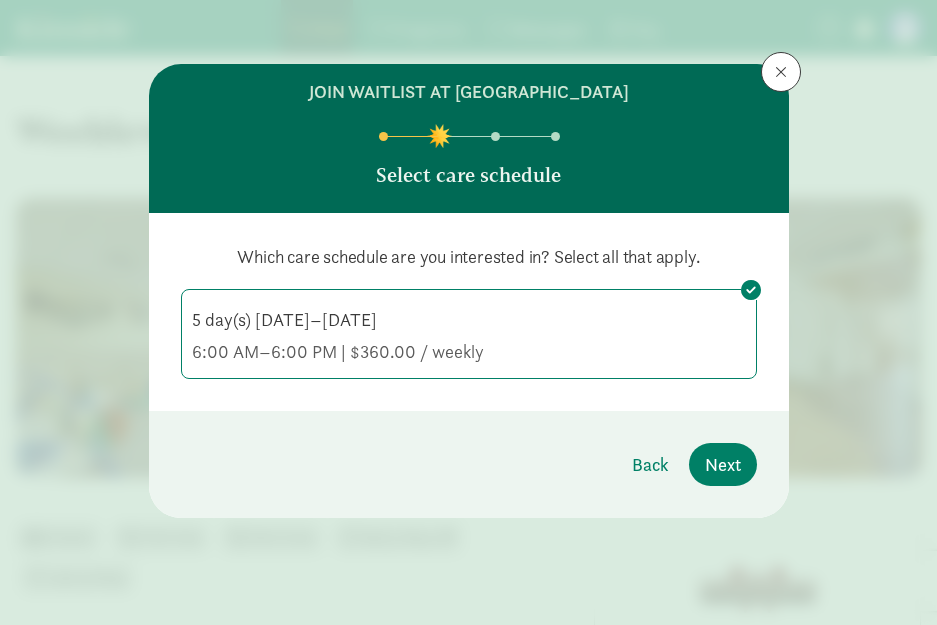 click on "6:00 AM–6:00 PM | $360.00 / weekly" 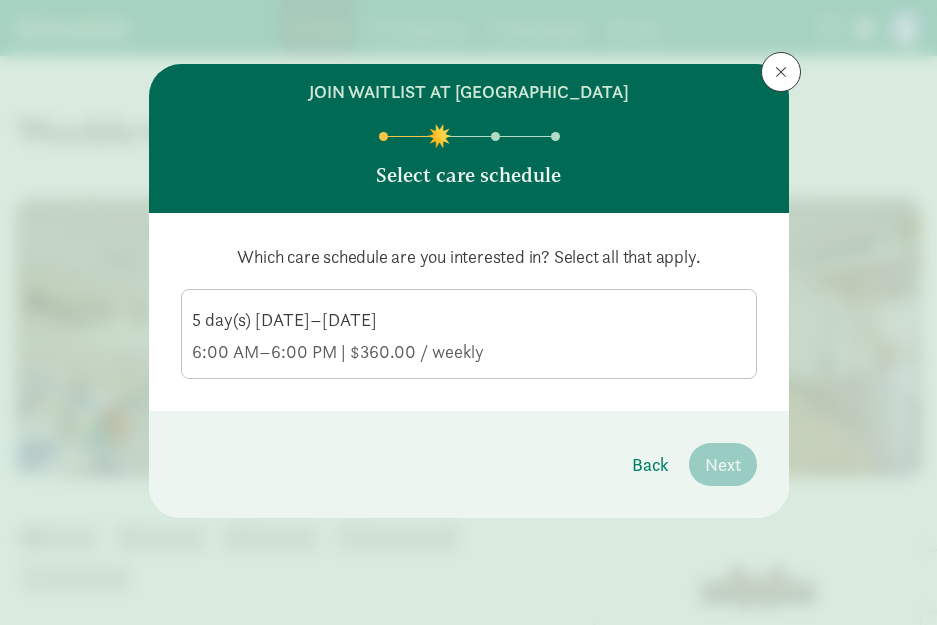 click on "5 day(s) [DATE]–[DATE]" 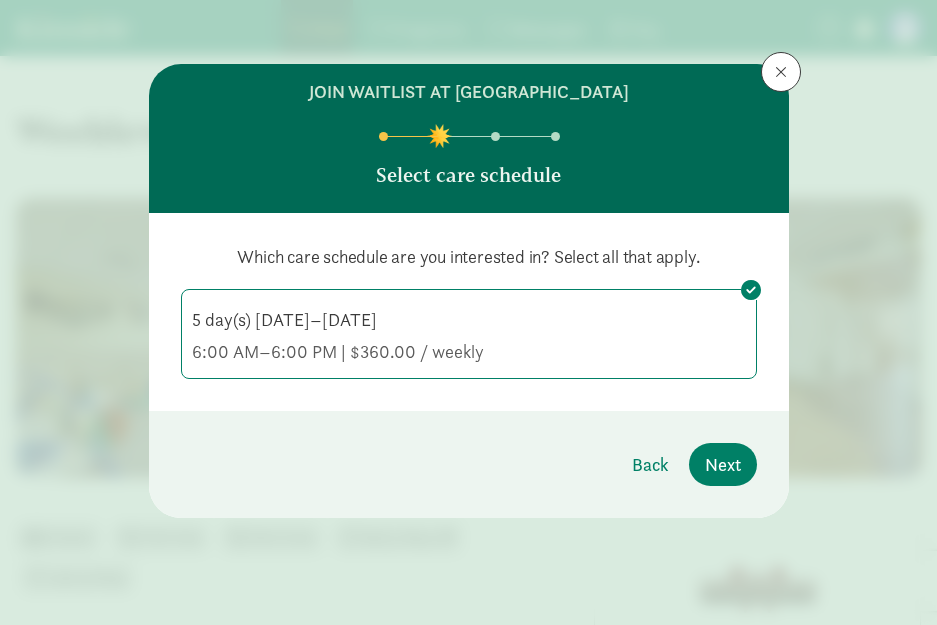 click on "Which care schedule are you interested in? Select all that apply.
5 day(s) [DATE]–[DATE] 6:00 AM–6:00 PM | $360.00 / weekly" at bounding box center (469, 312) 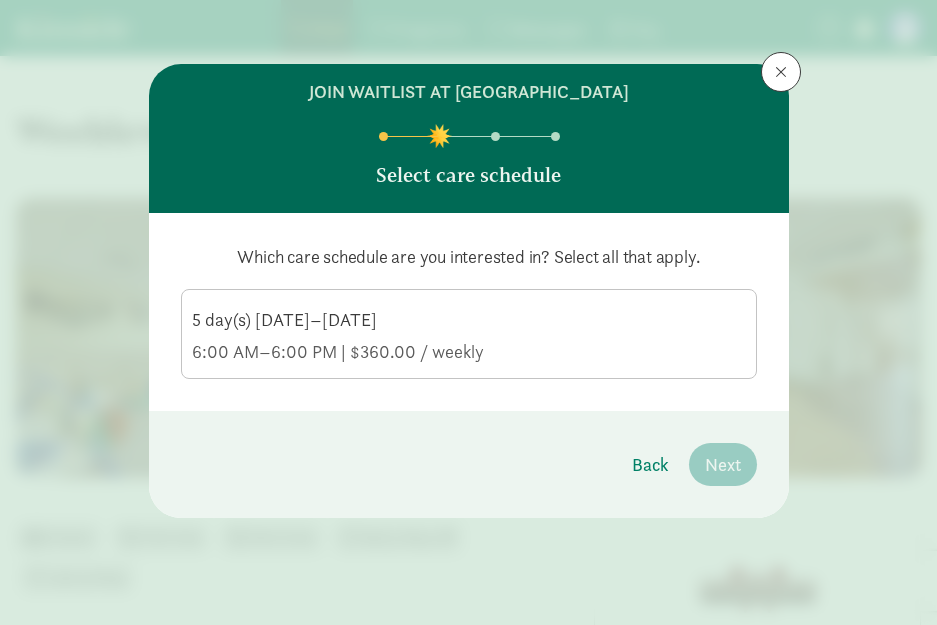 click on "5 day(s) [DATE]–[DATE]" 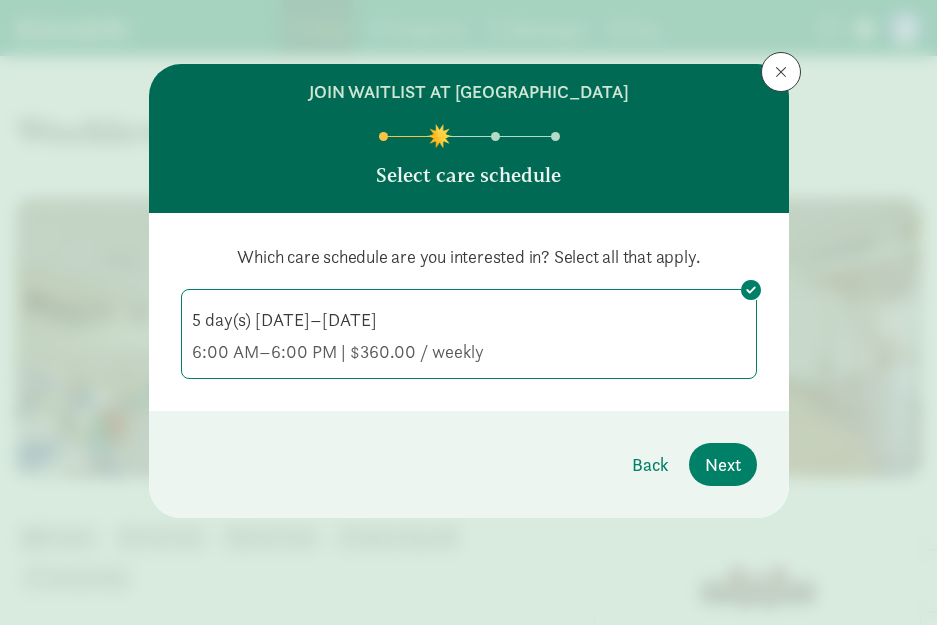 click on "5 day(s) [DATE]–[DATE]" 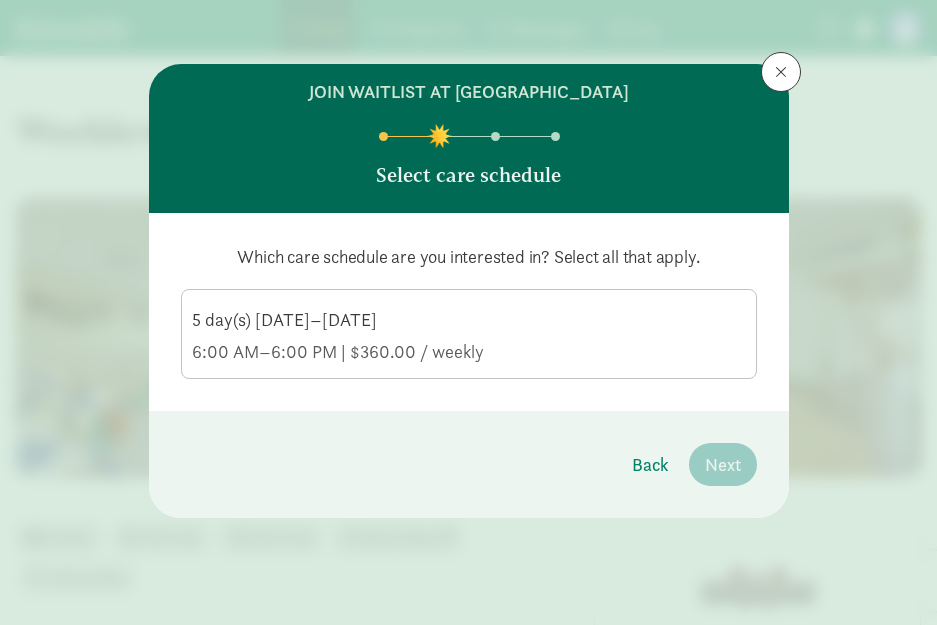 click on "6:00 AM–6:00 PM | $360.00 / weekly" 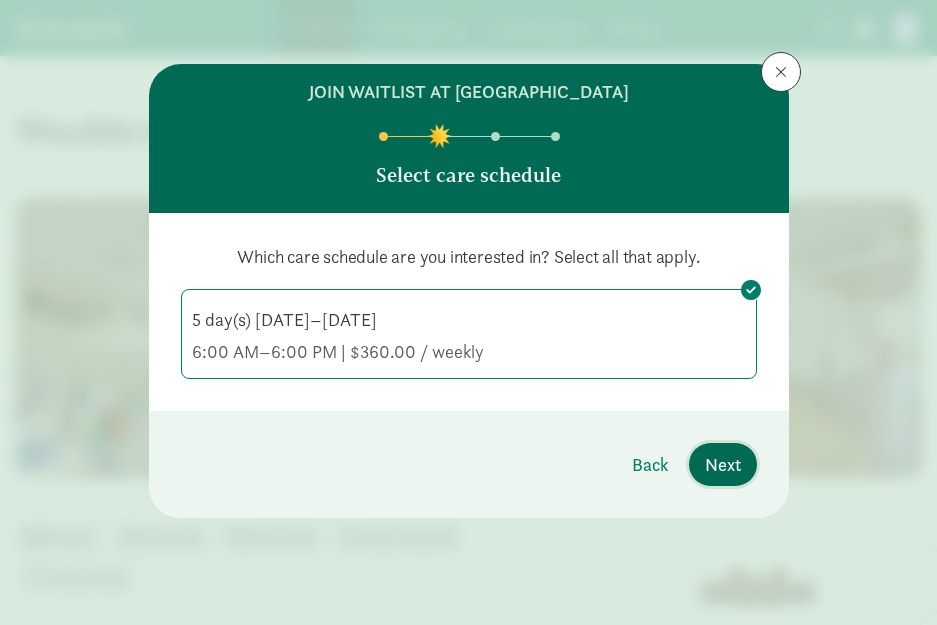 click on "Next" at bounding box center (723, 464) 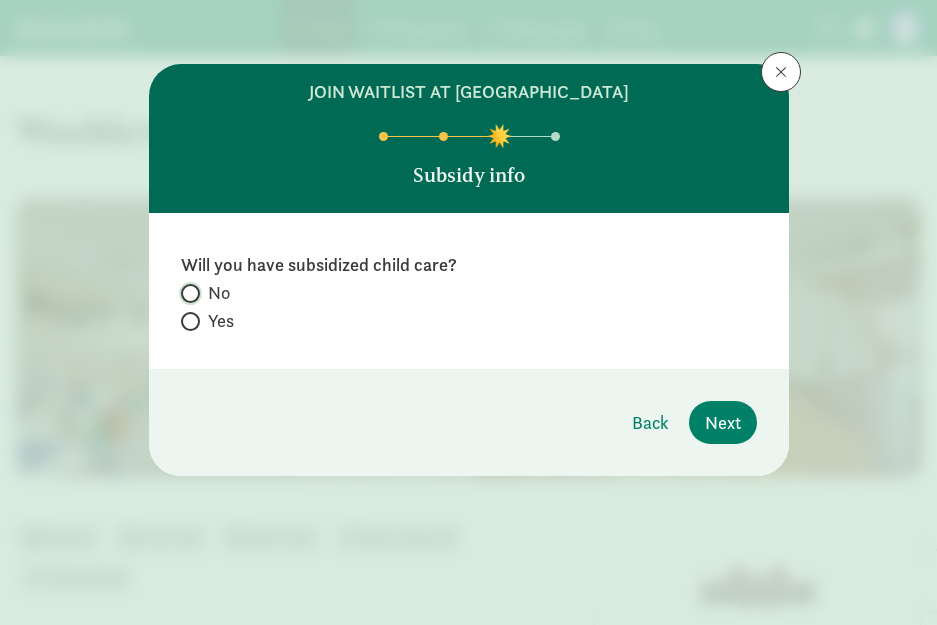 click on "No" at bounding box center [187, 293] 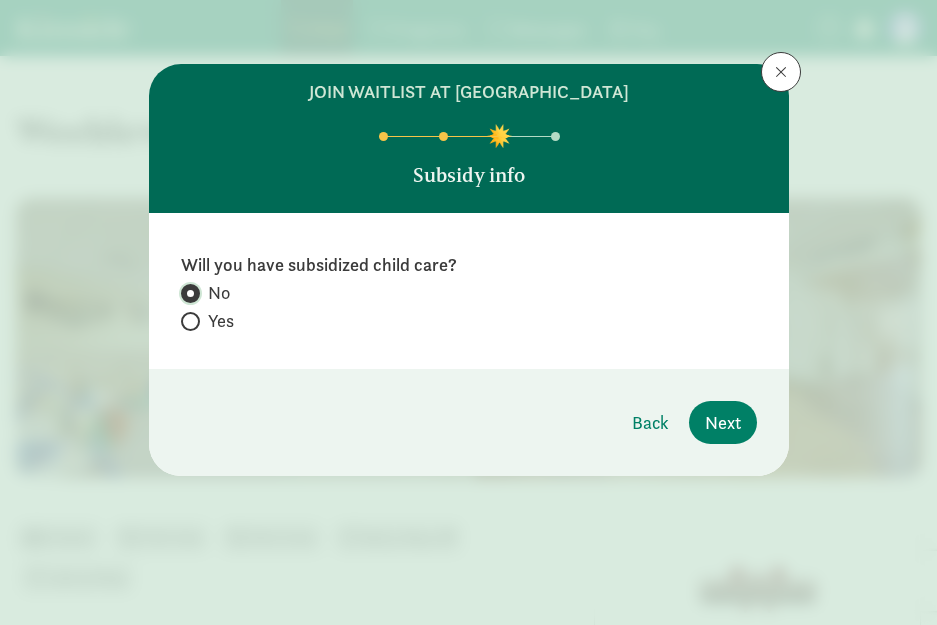 click on "No" at bounding box center (187, 293) 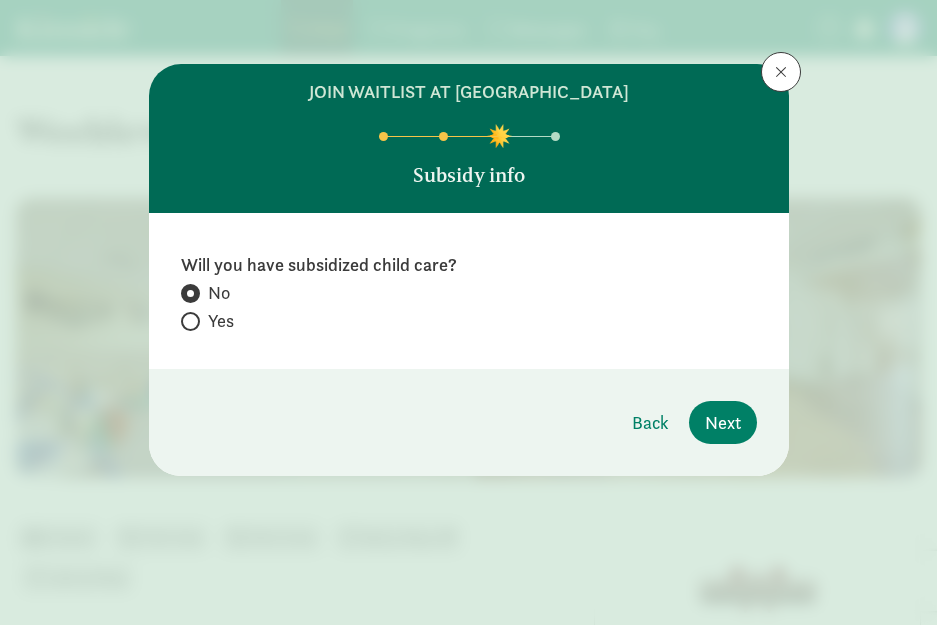 click at bounding box center [190, 293] 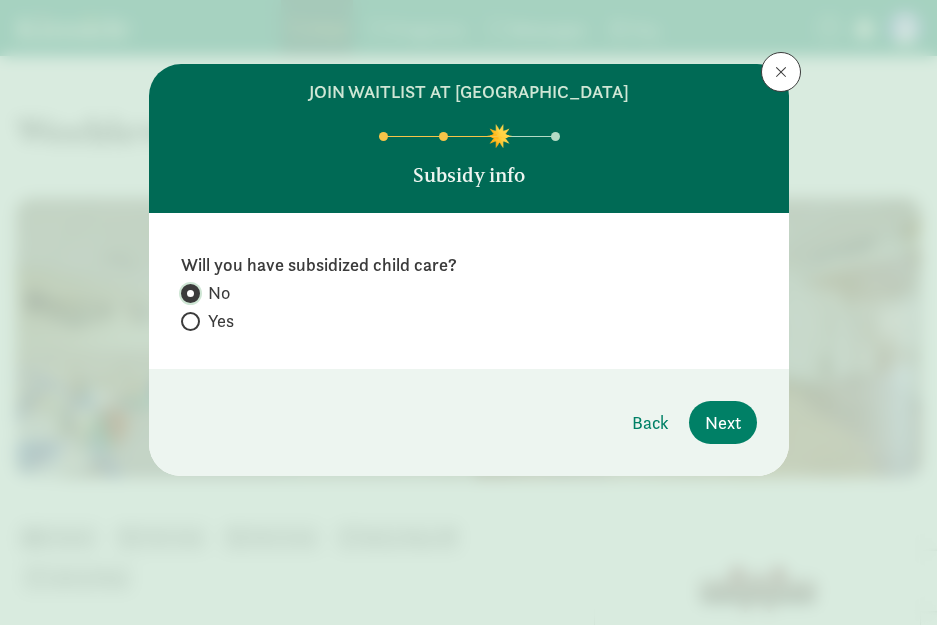 click on "No" at bounding box center (187, 293) 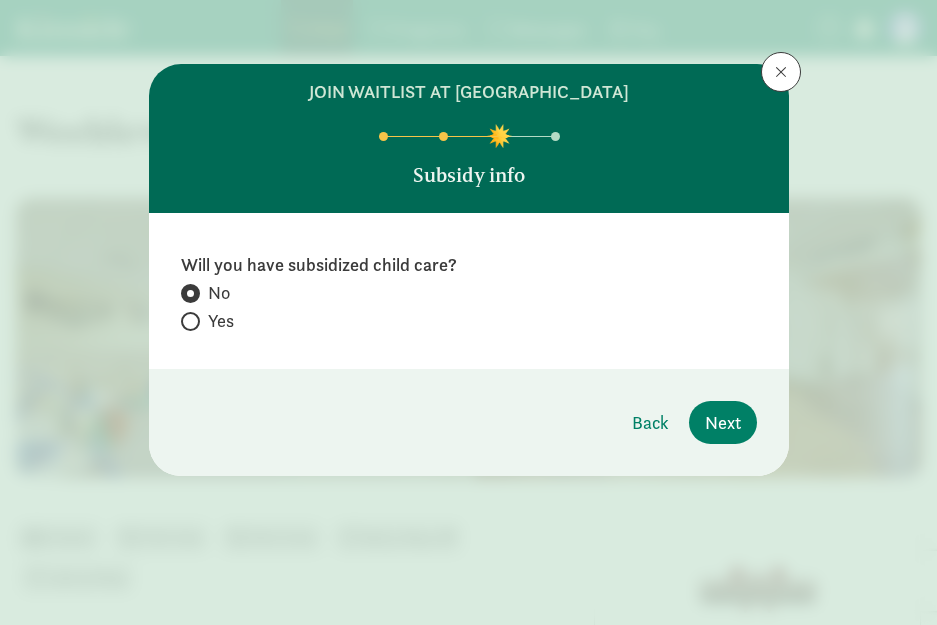 click at bounding box center (190, 293) 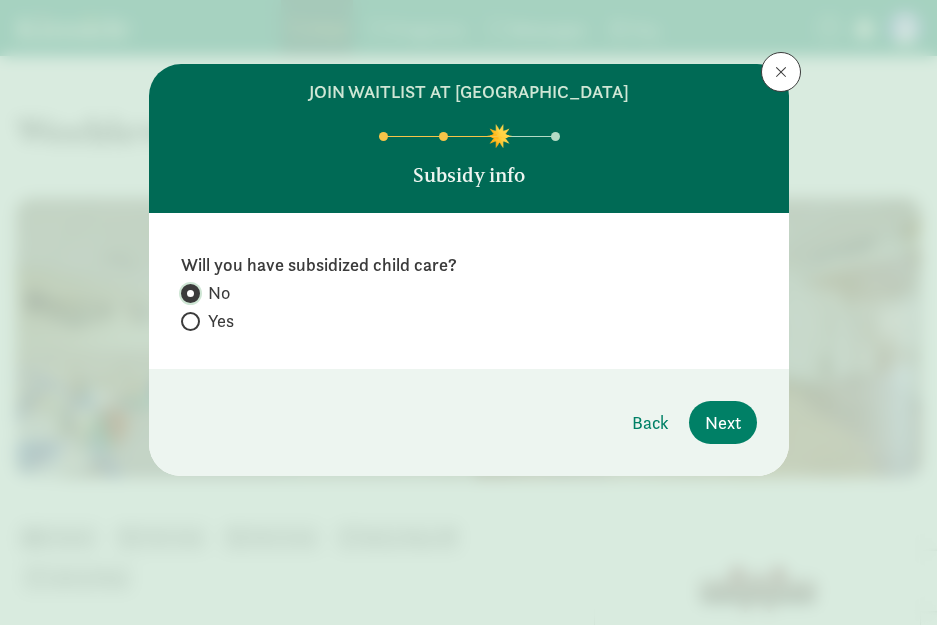 click on "No" at bounding box center [187, 293] 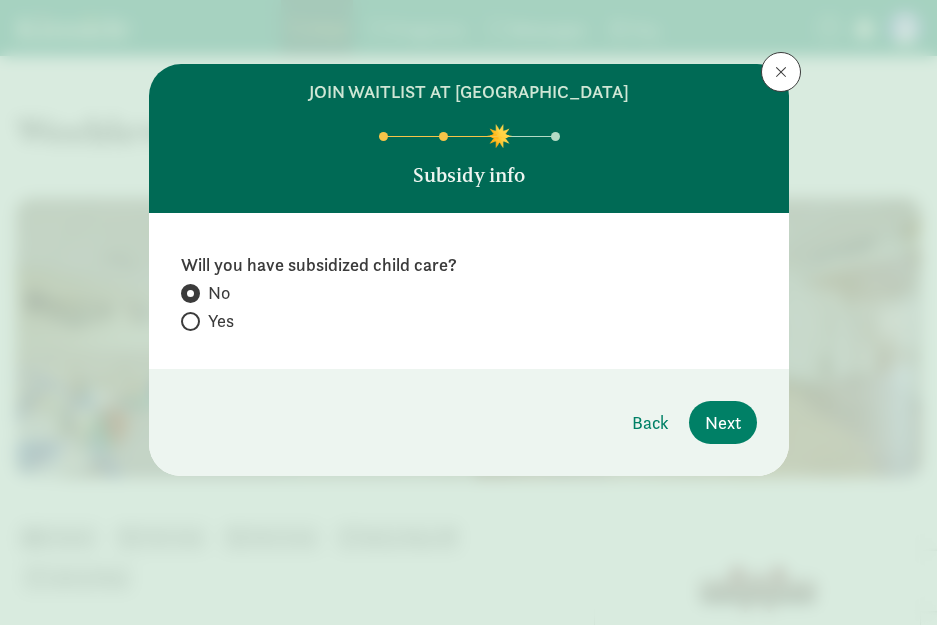 click at bounding box center [190, 293] 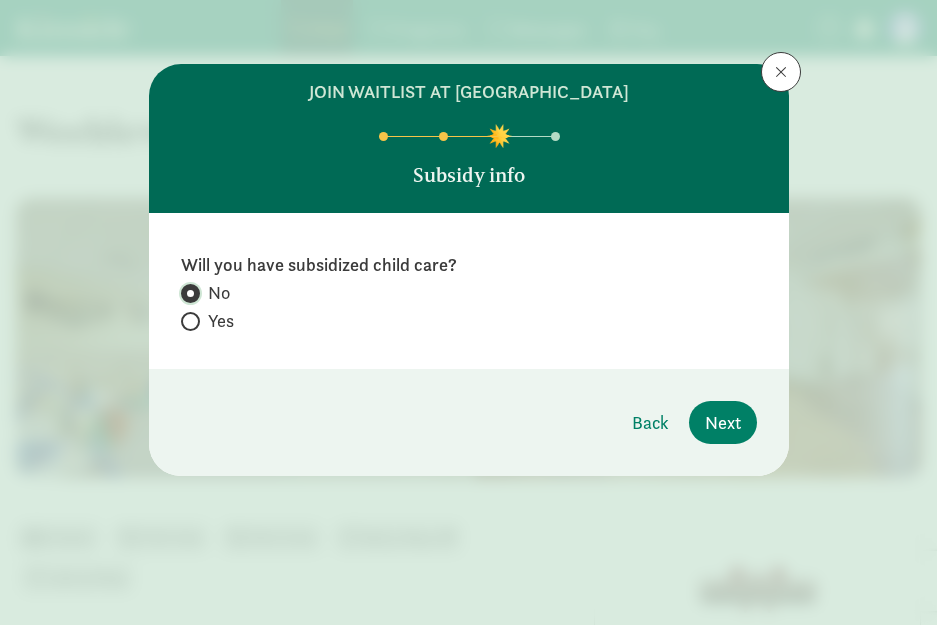 click on "No" at bounding box center (187, 293) 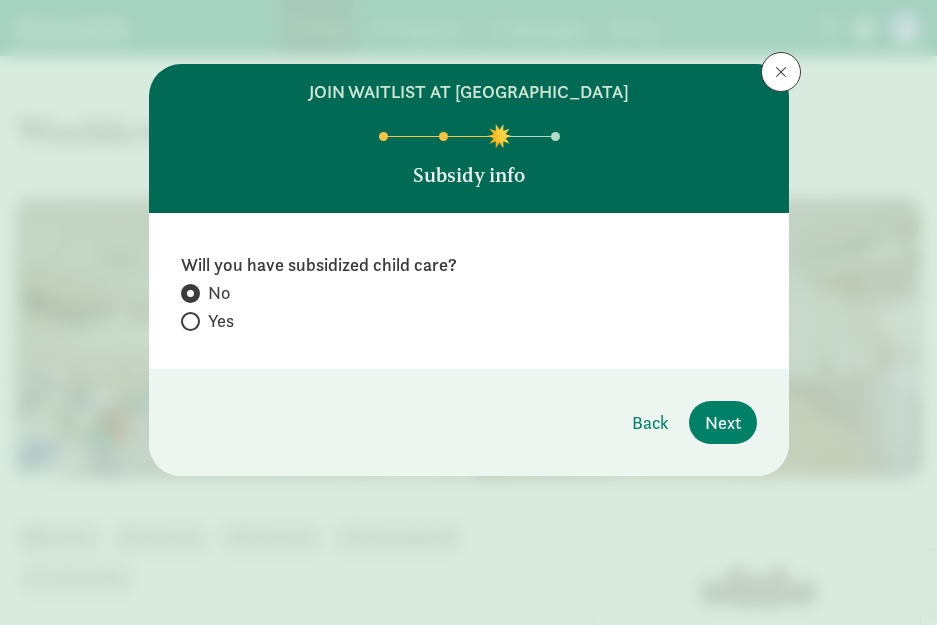 click at bounding box center [190, 293] 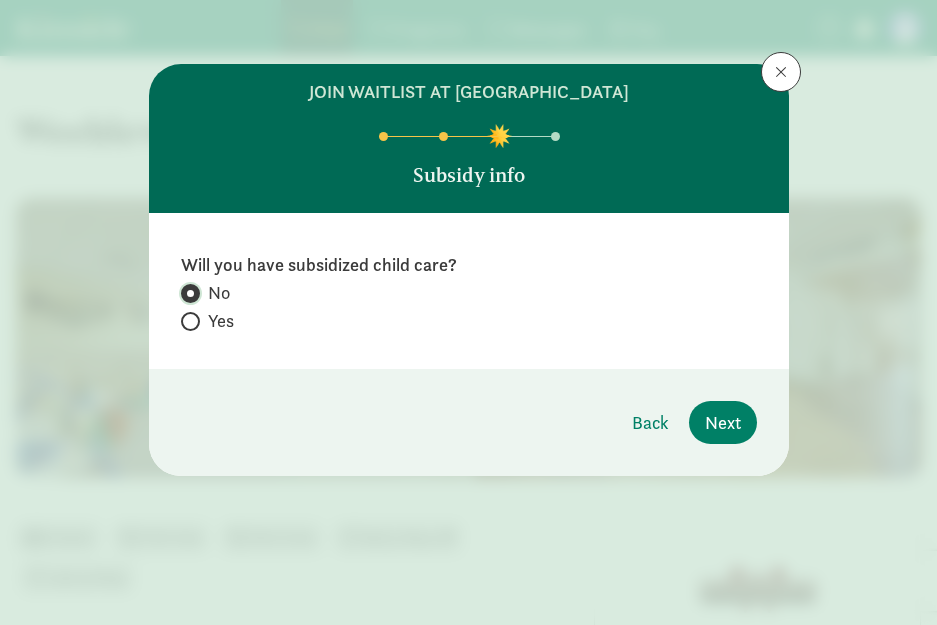 click on "No" at bounding box center [187, 293] 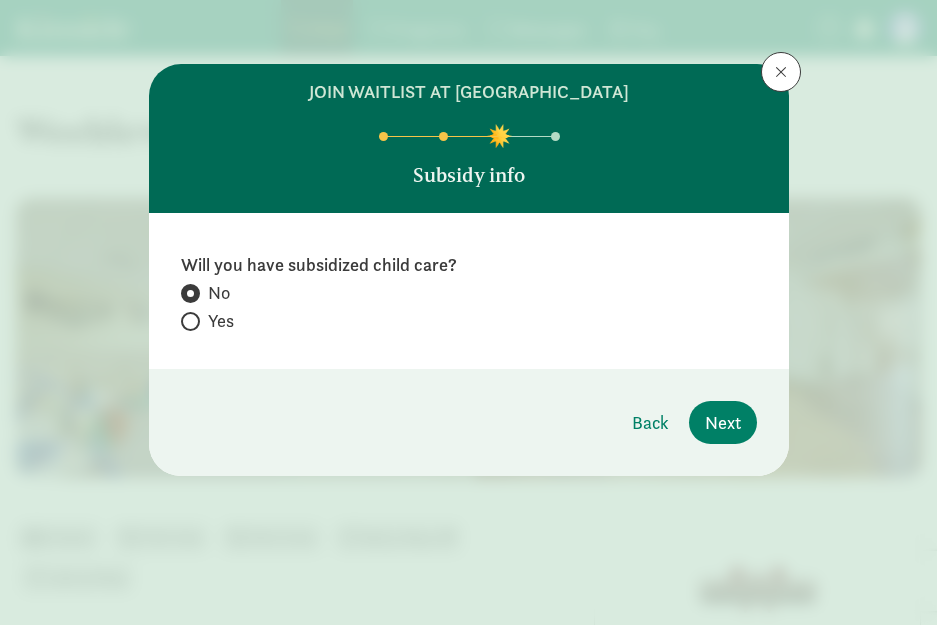 click at bounding box center (190, 293) 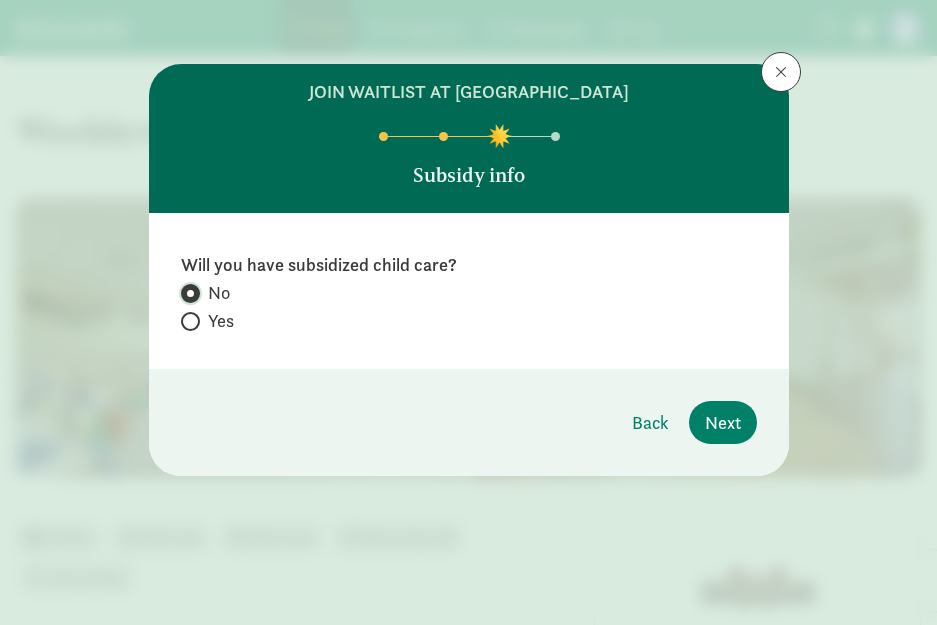 click on "No" at bounding box center [187, 293] 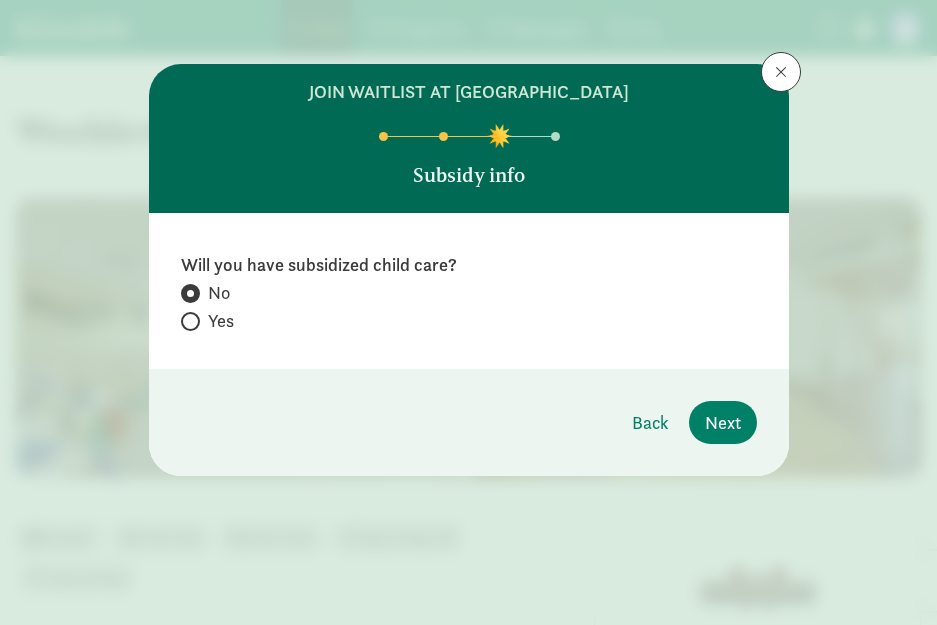 click at bounding box center [190, 293] 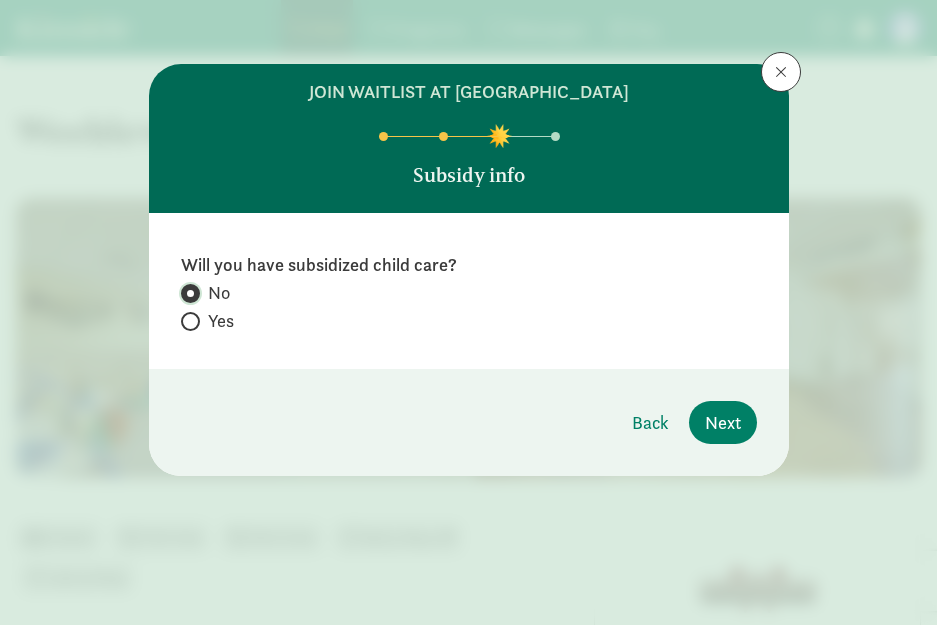 click on "No" at bounding box center [187, 293] 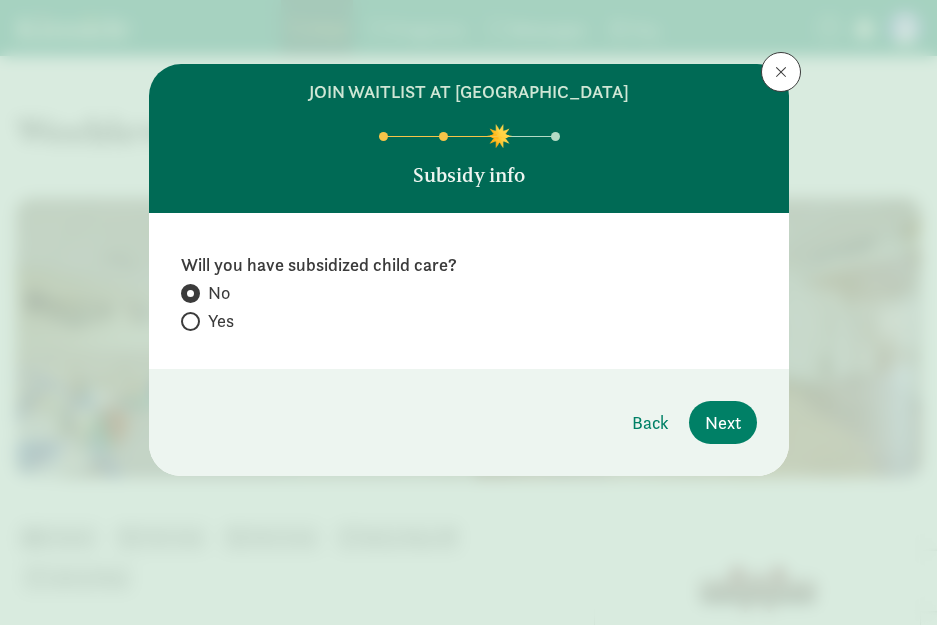 click at bounding box center (190, 293) 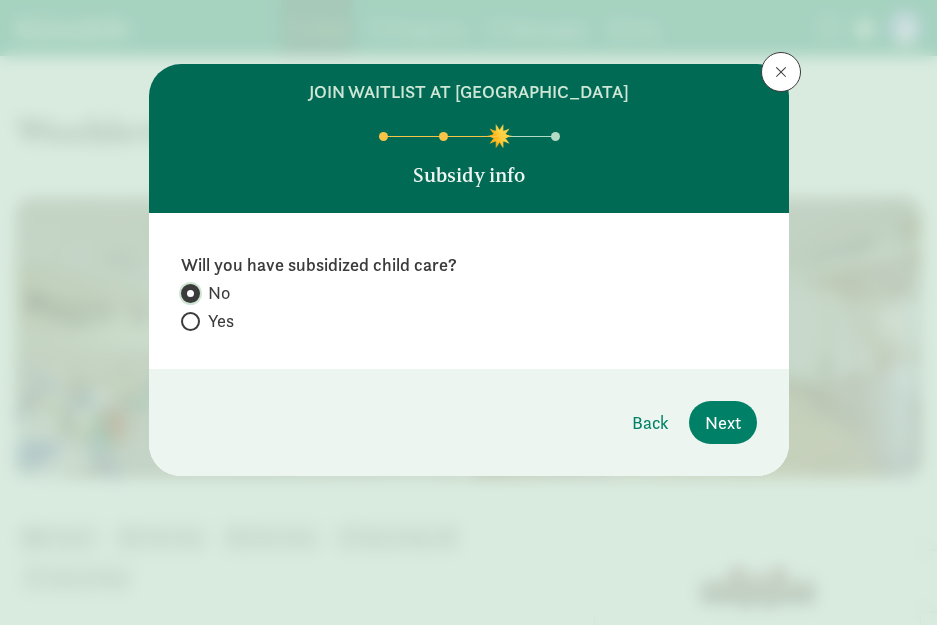 click on "No" at bounding box center (187, 293) 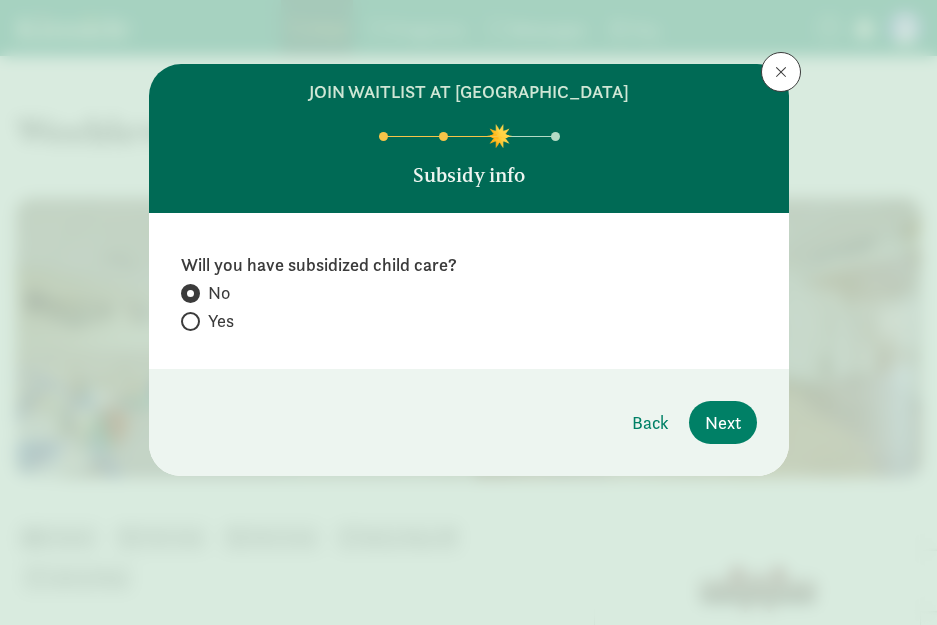 click at bounding box center (190, 293) 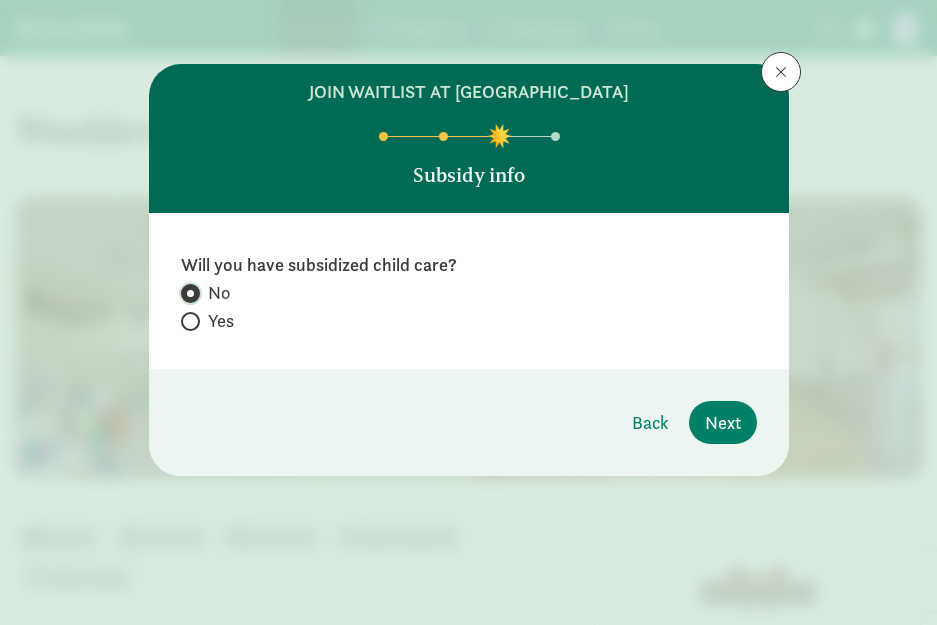 click on "No" at bounding box center (187, 293) 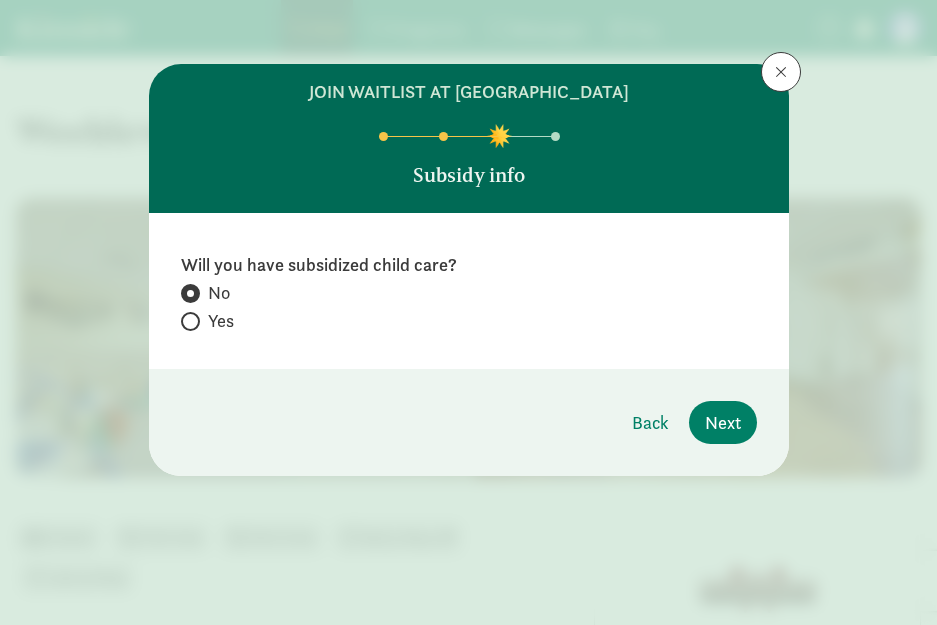 click on "Yes" 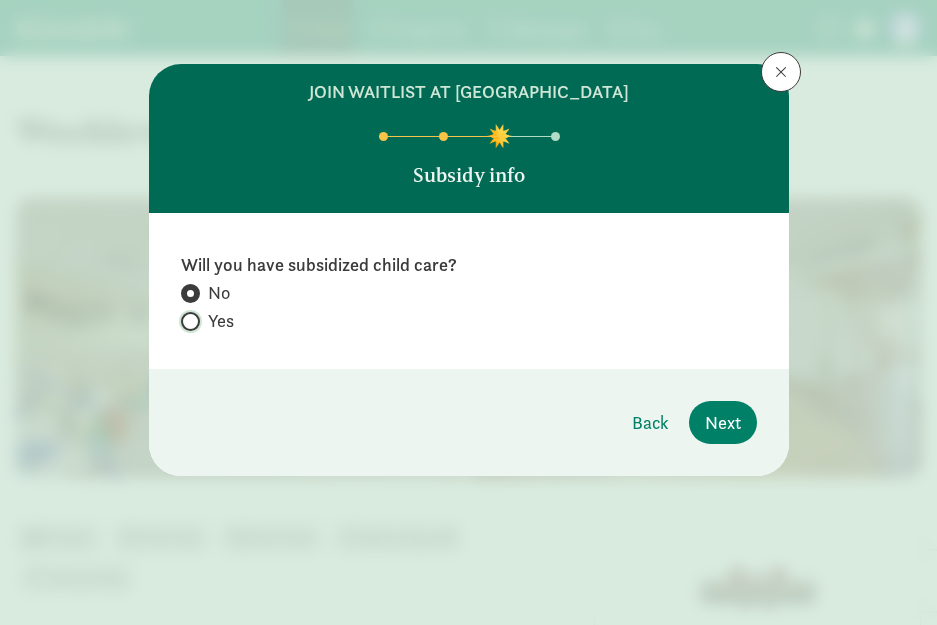 click on "Yes" at bounding box center [187, 321] 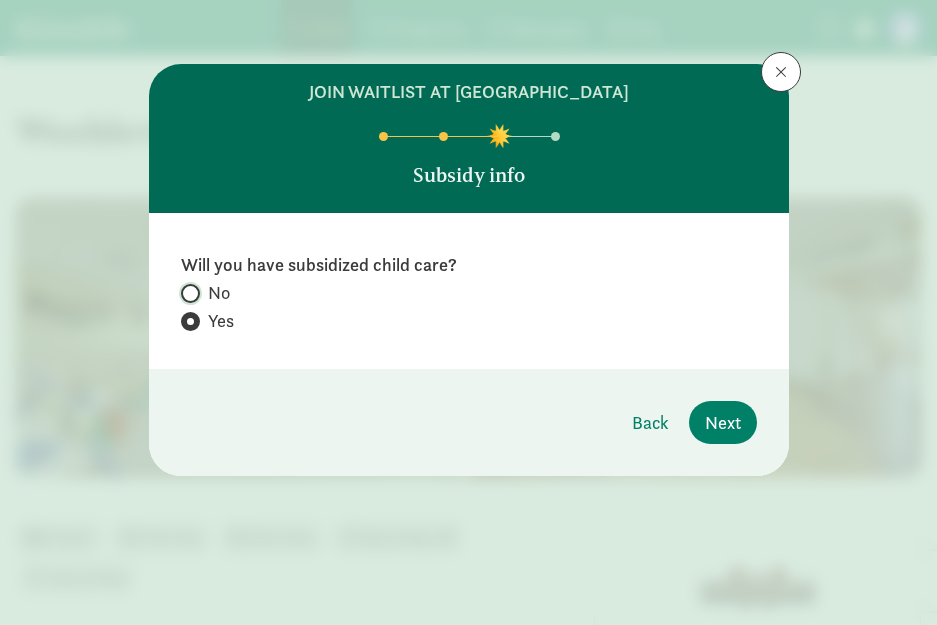 click on "No" at bounding box center [187, 293] 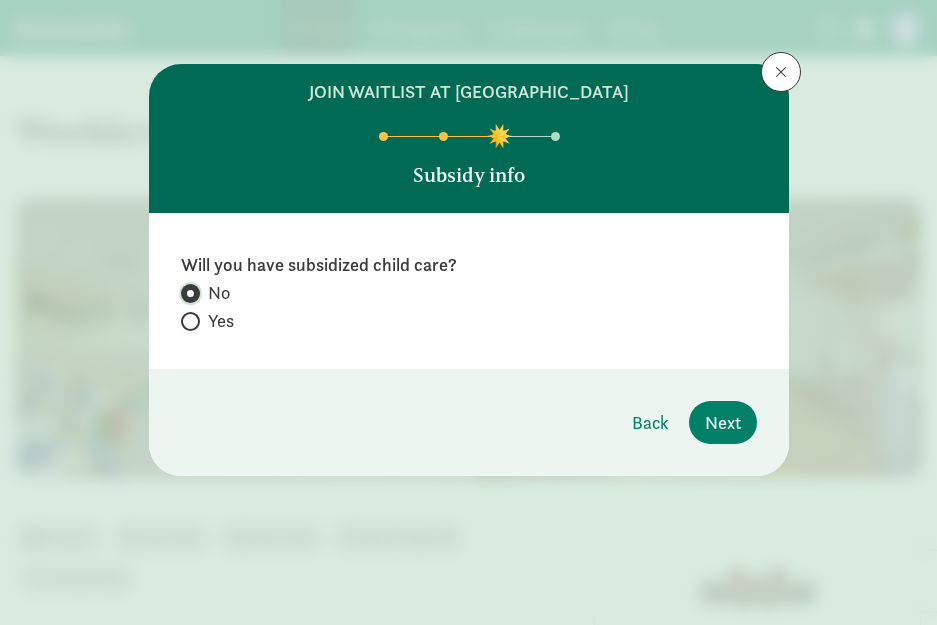 click on "No" at bounding box center (187, 293) 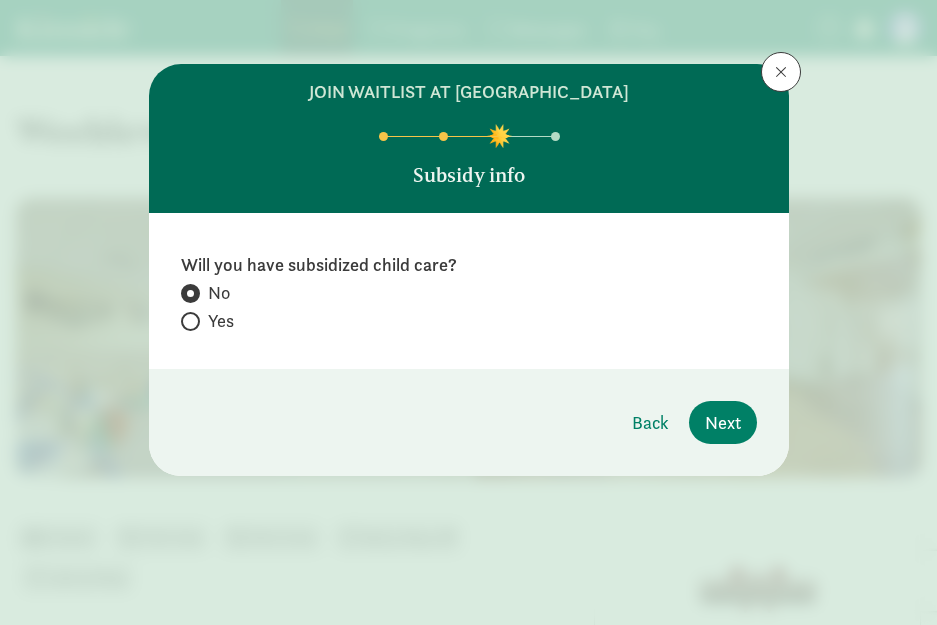 click at bounding box center [190, 321] 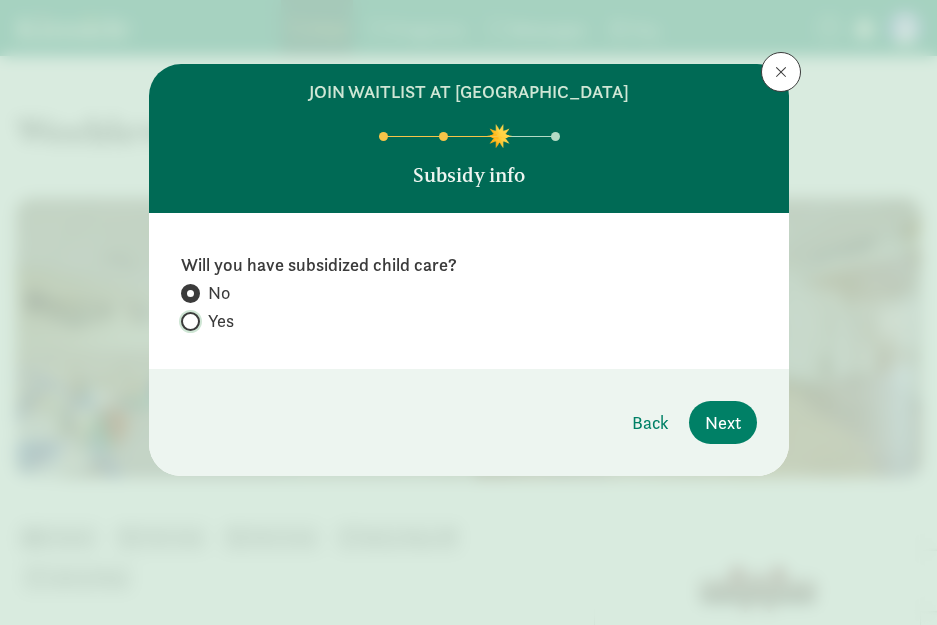click on "Yes" at bounding box center (187, 321) 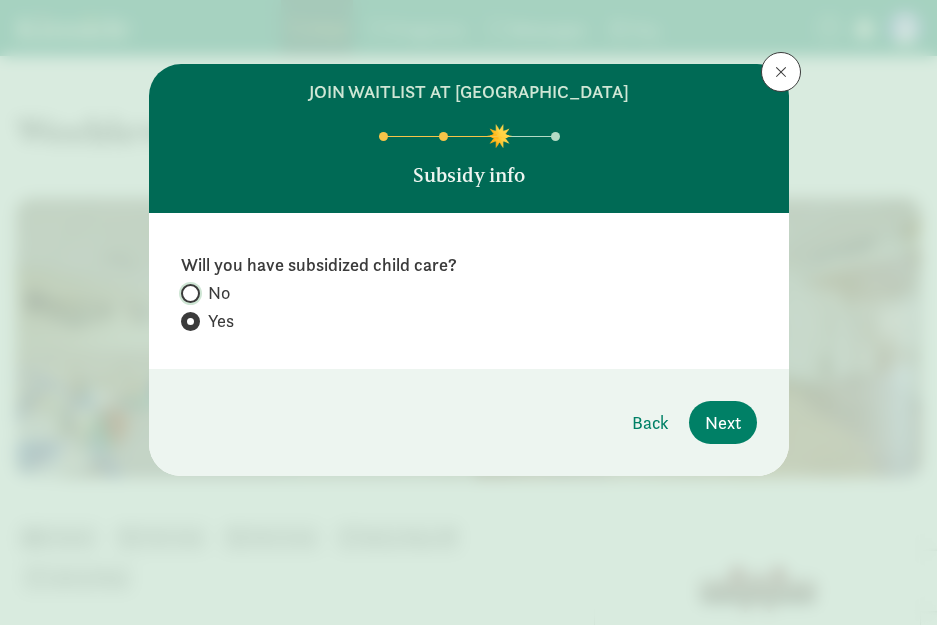click on "No" at bounding box center [187, 293] 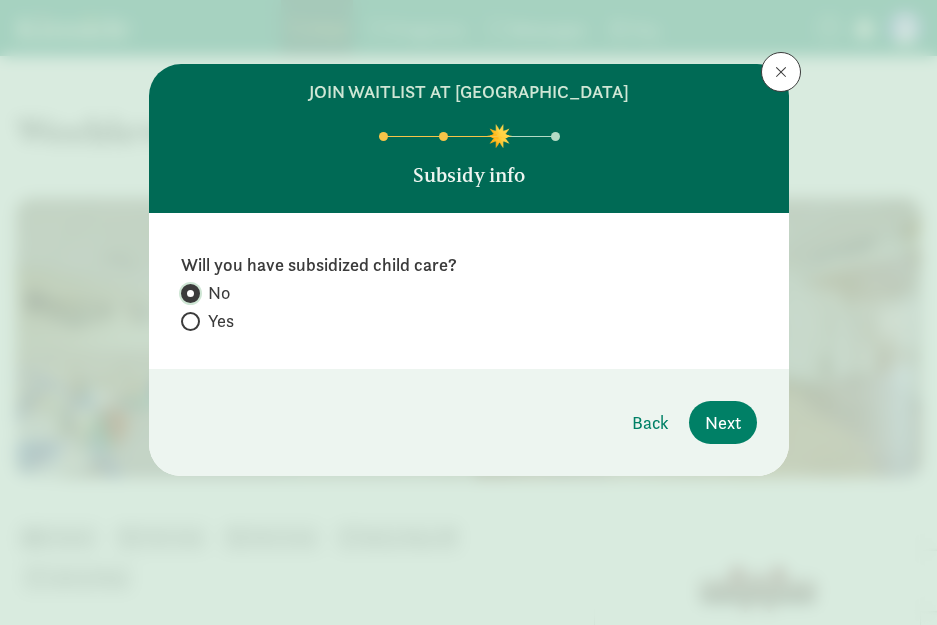 click on "No" at bounding box center [187, 293] 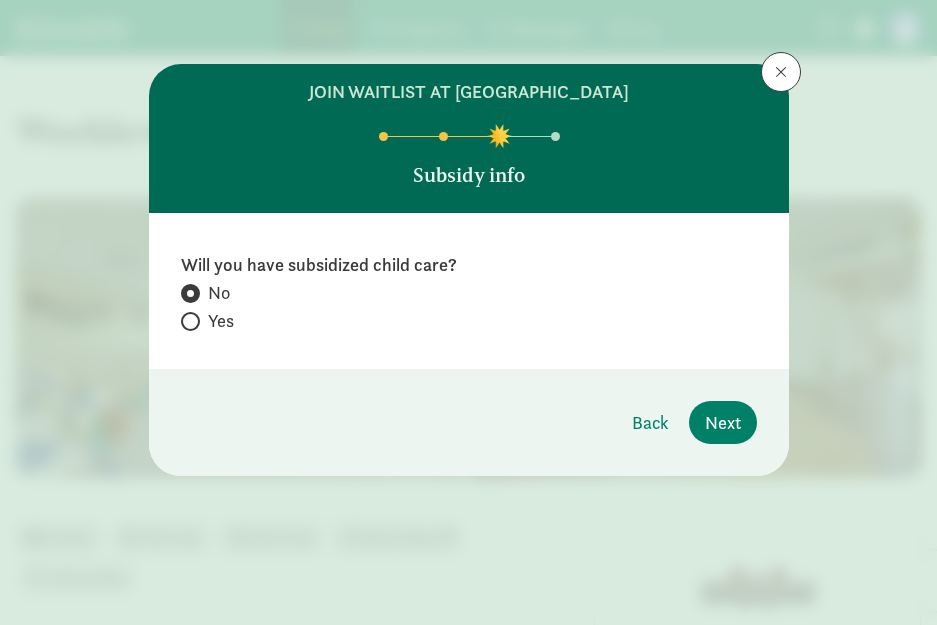 click at bounding box center [190, 321] 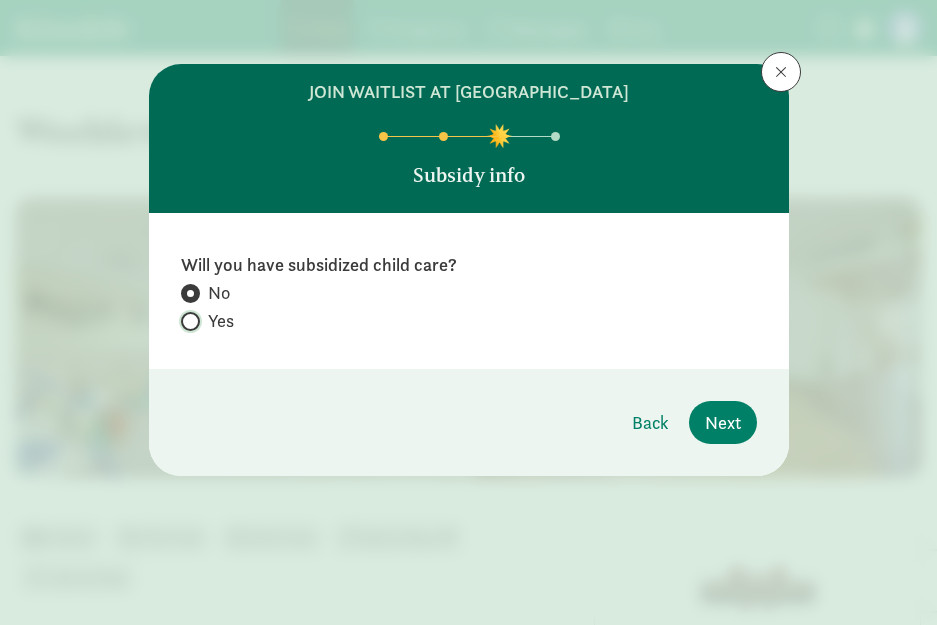 radio on "true" 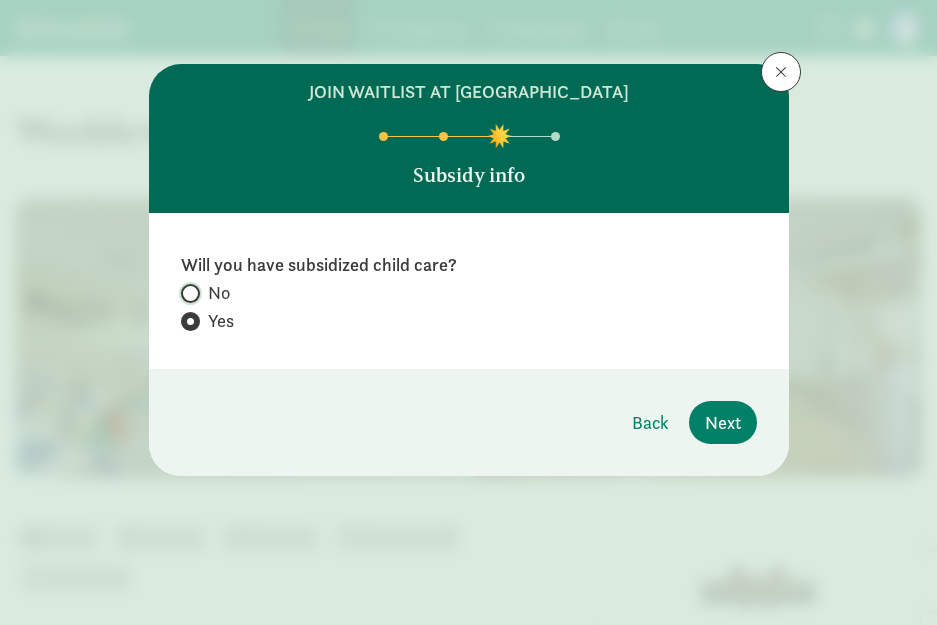 click on "No" at bounding box center (187, 293) 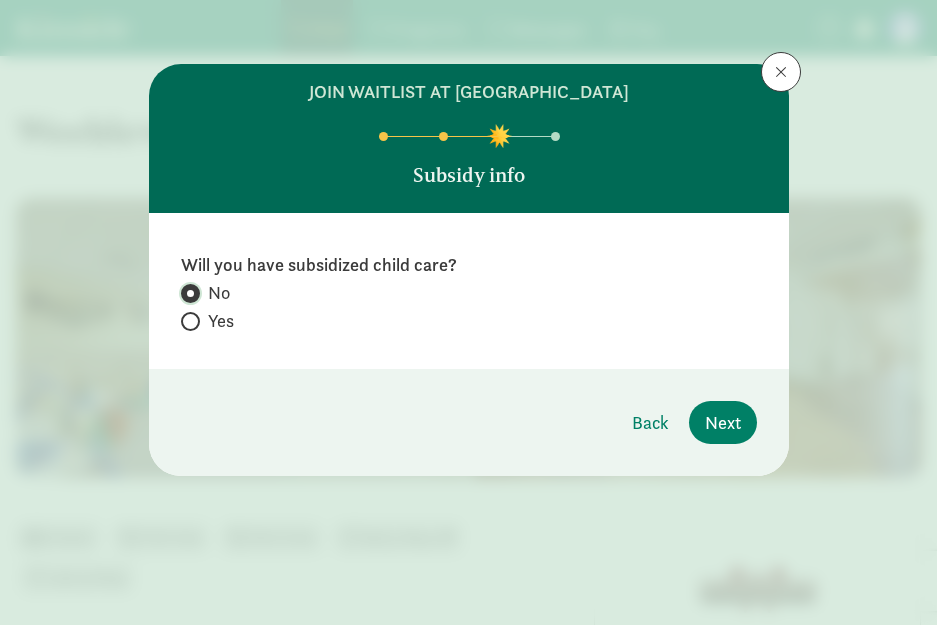 click on "No" at bounding box center (187, 293) 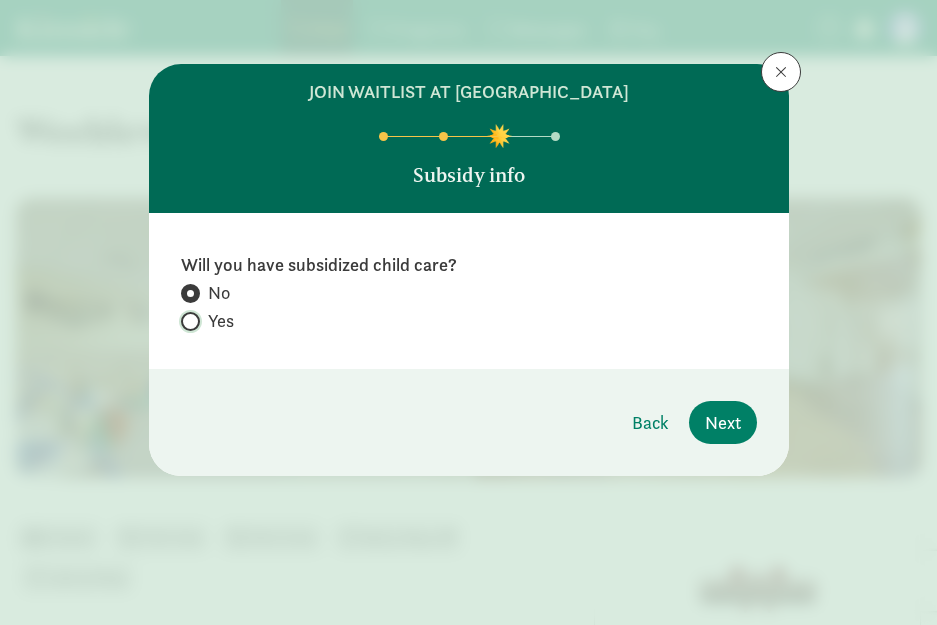 click on "Yes" at bounding box center (187, 321) 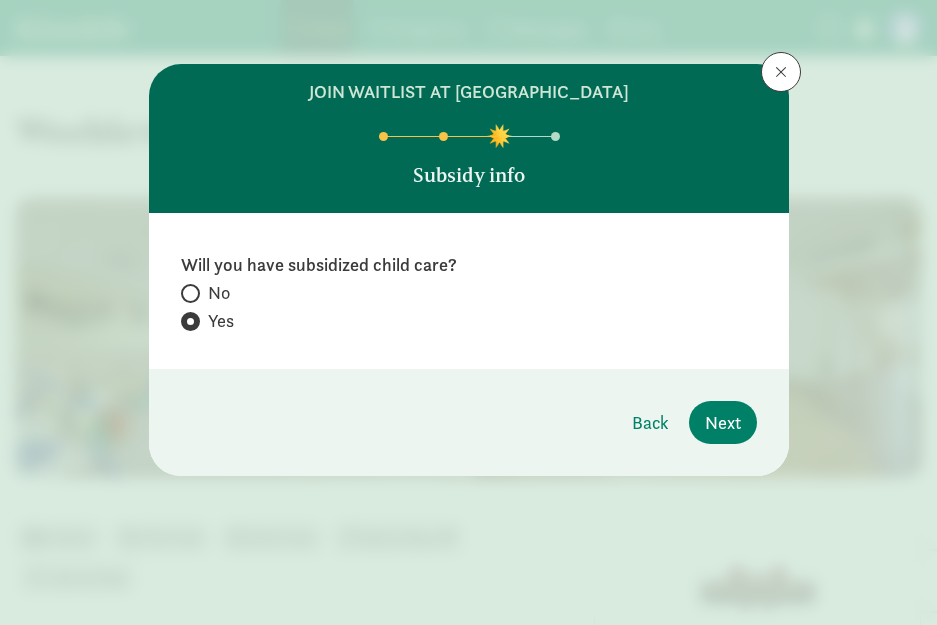 click at bounding box center (190, 293) 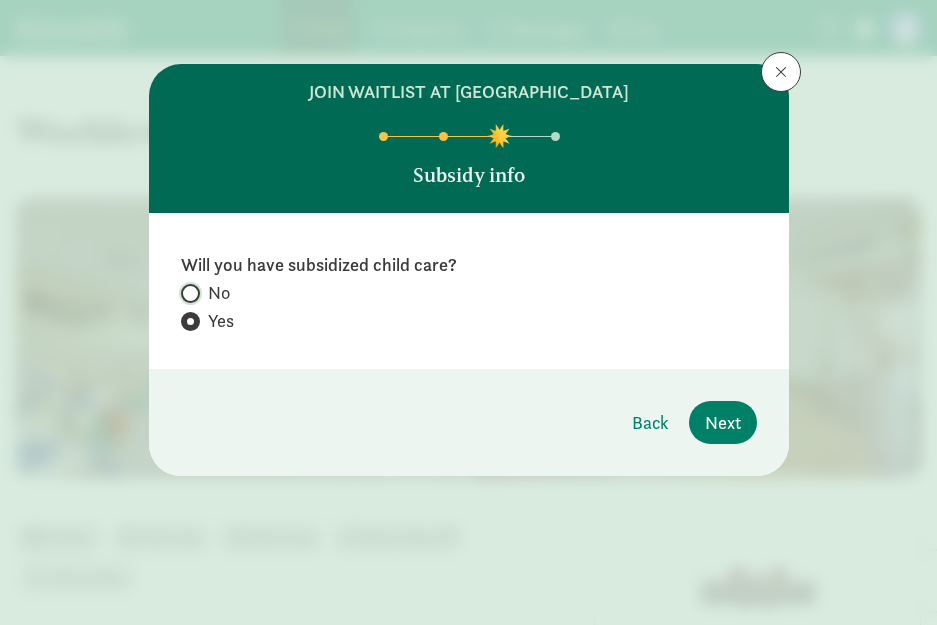 click on "No" at bounding box center (187, 293) 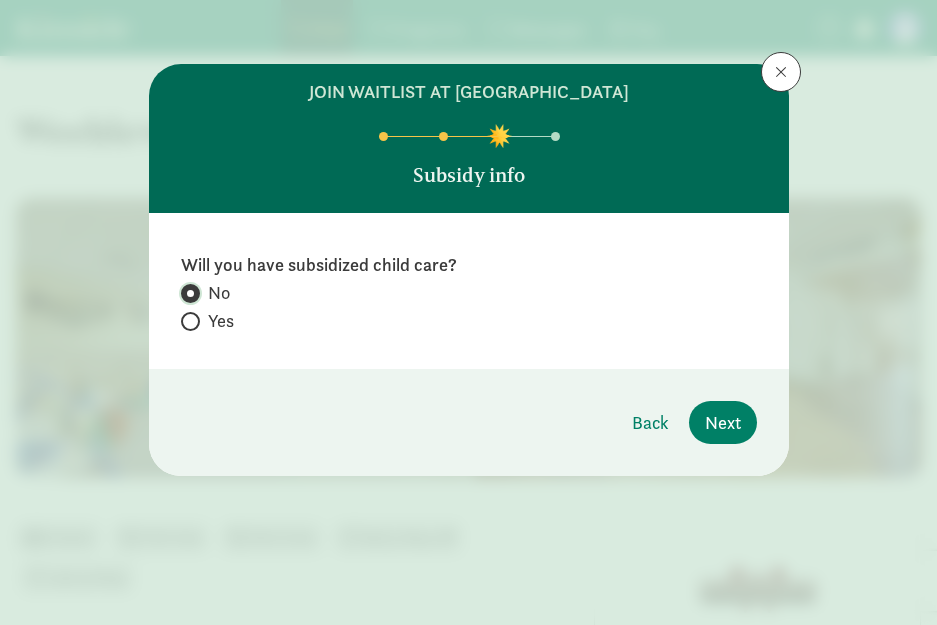 click on "No" at bounding box center (187, 293) 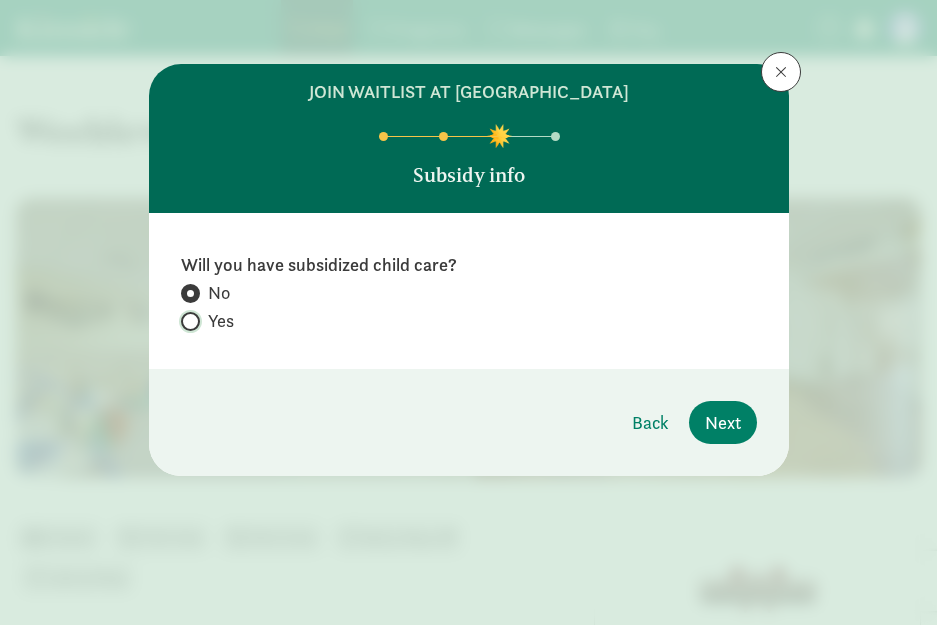 click on "Yes" at bounding box center (187, 321) 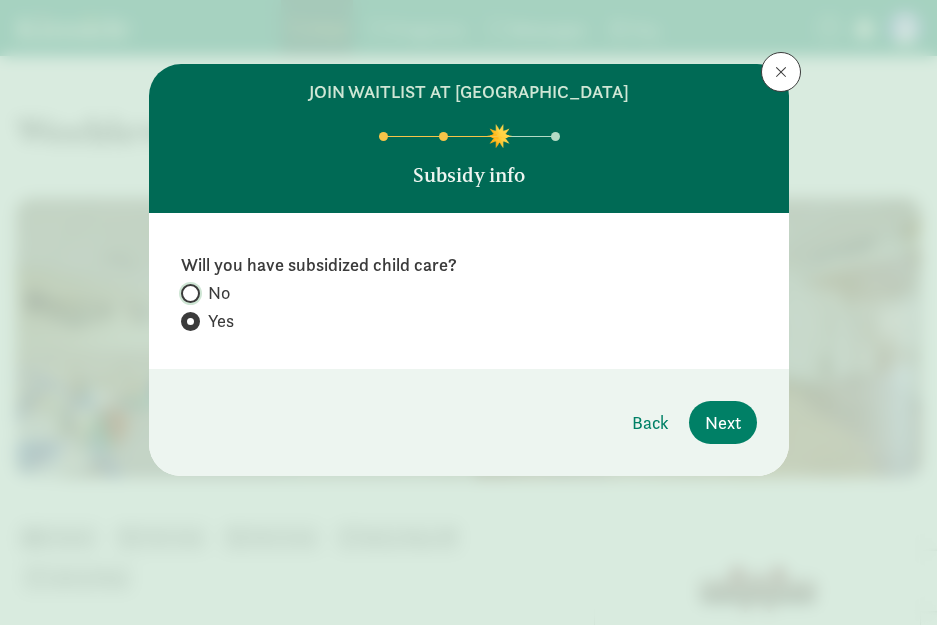 click on "No" at bounding box center (187, 293) 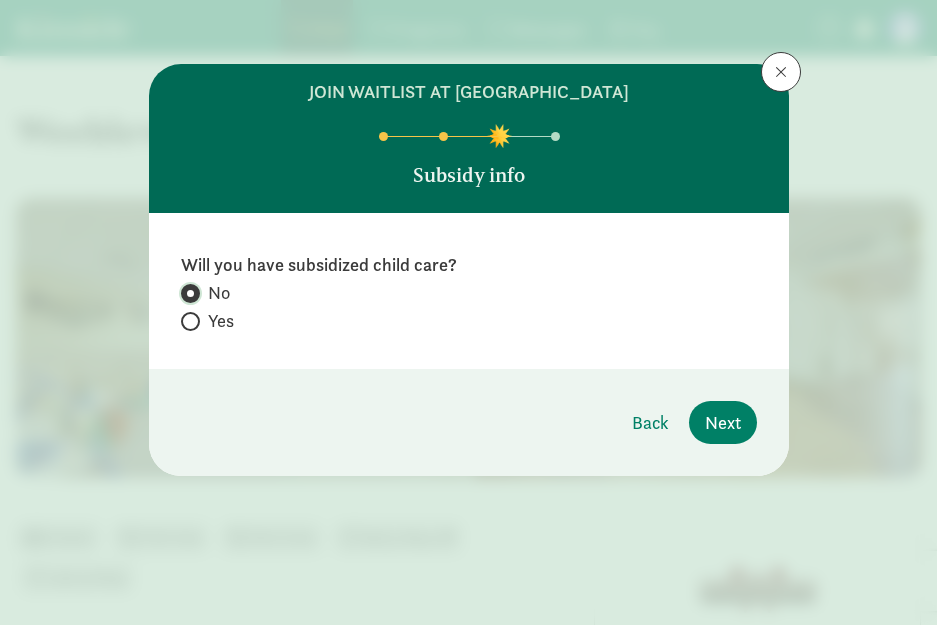 click on "No" at bounding box center (187, 293) 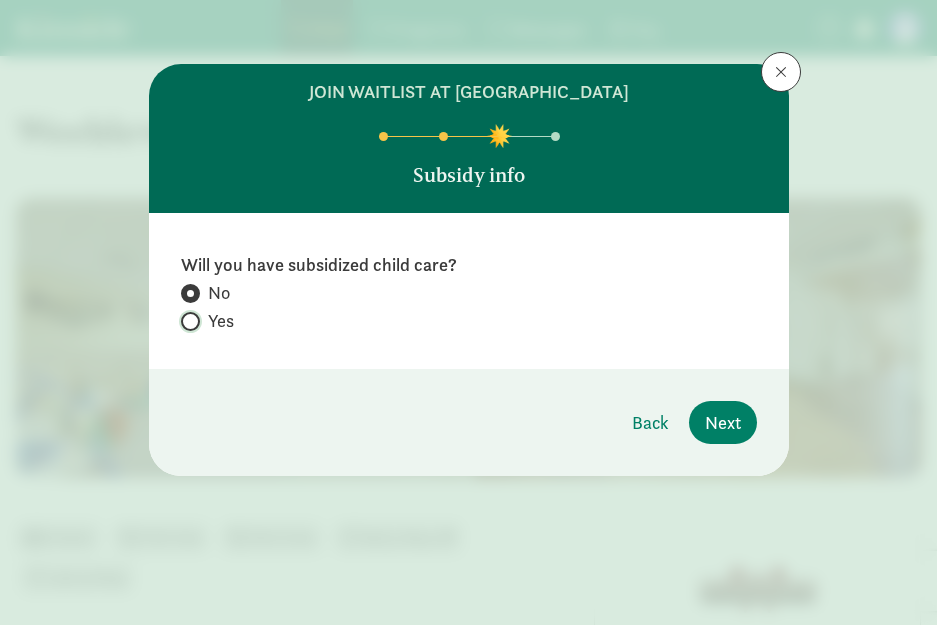 click on "Yes" at bounding box center [187, 321] 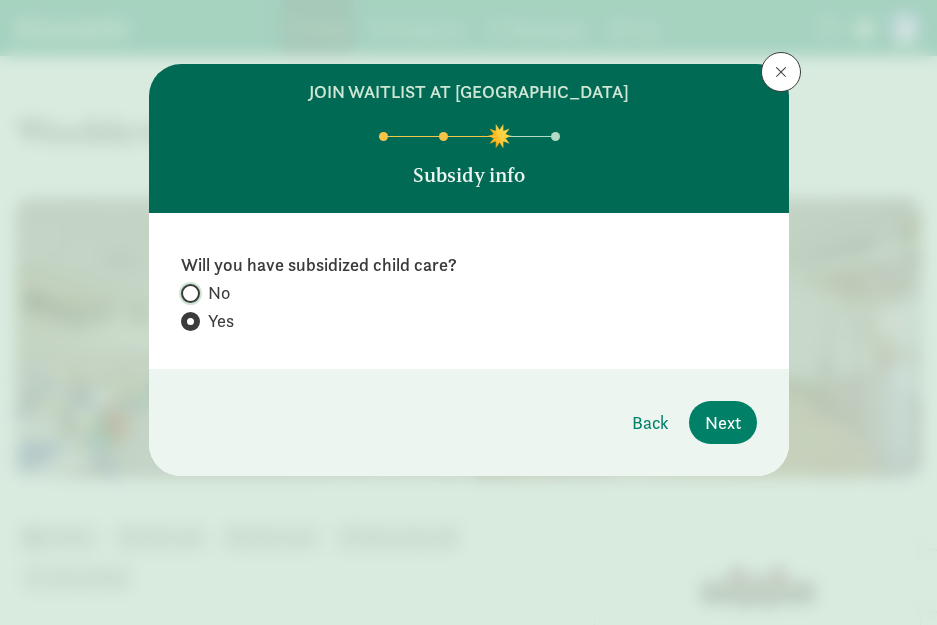 click on "No" at bounding box center (187, 293) 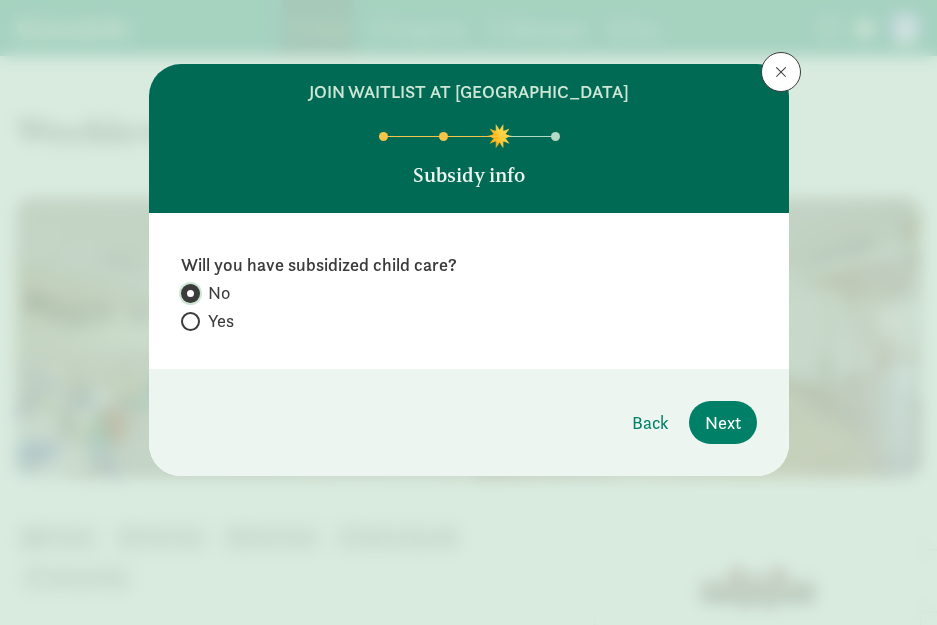 click on "No" at bounding box center [187, 293] 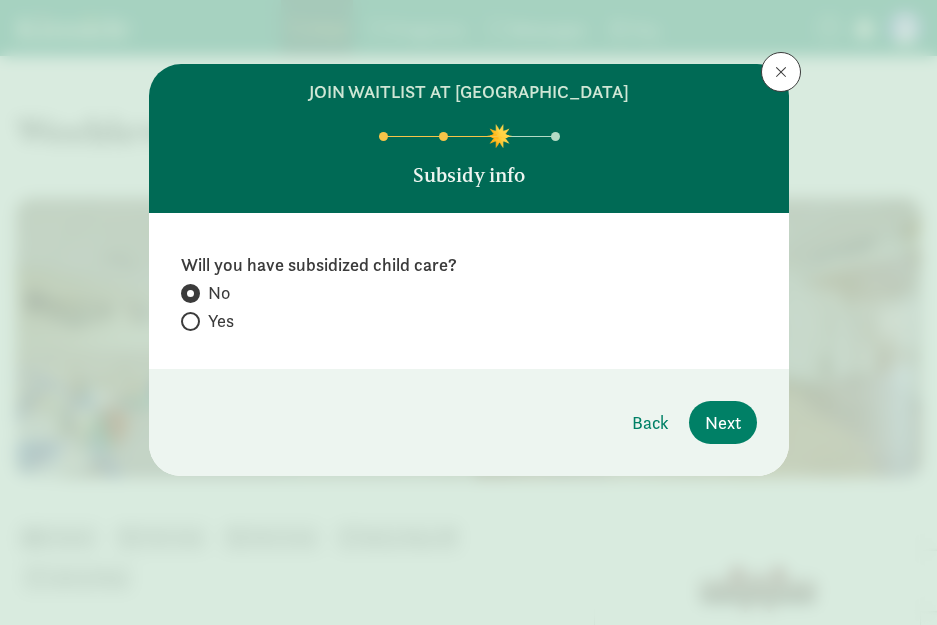 click at bounding box center [190, 293] 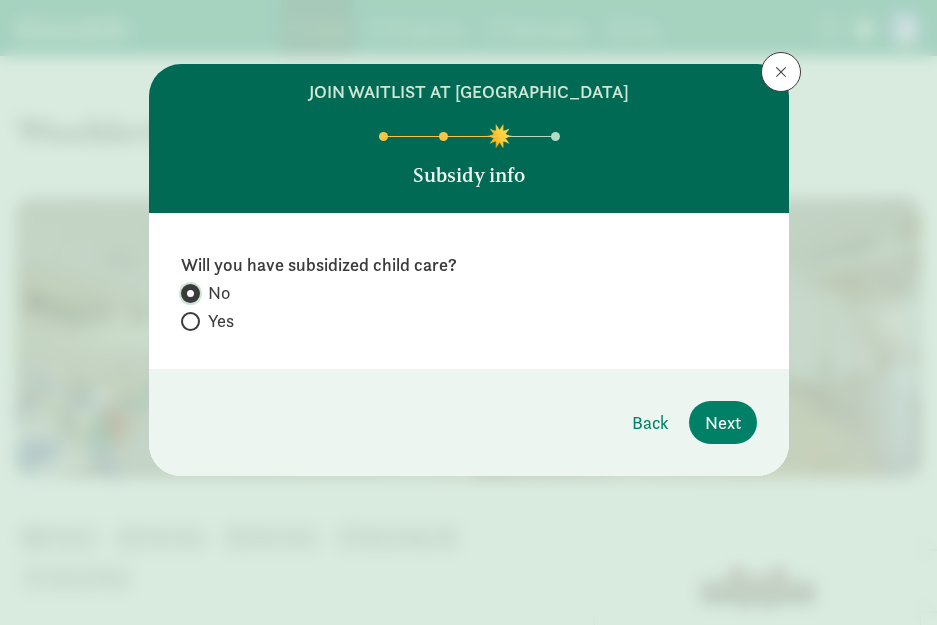 click on "No" at bounding box center [187, 293] 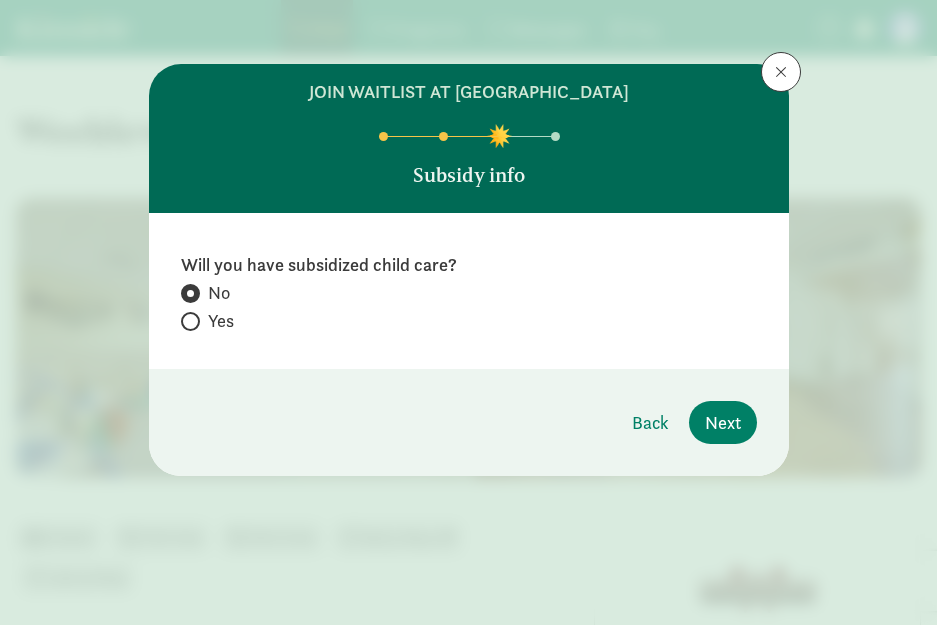 click at bounding box center (190, 293) 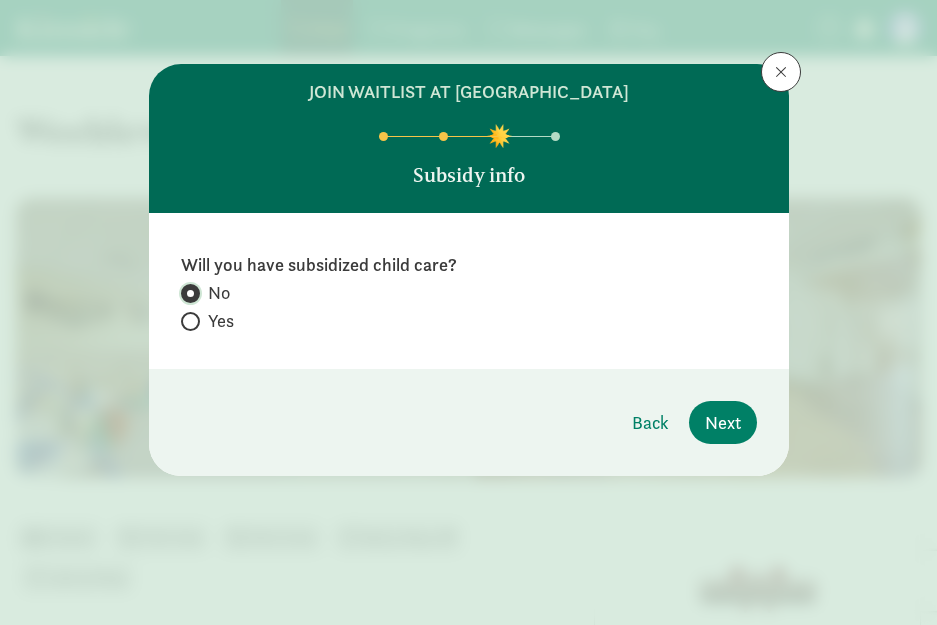 click on "No" at bounding box center (187, 293) 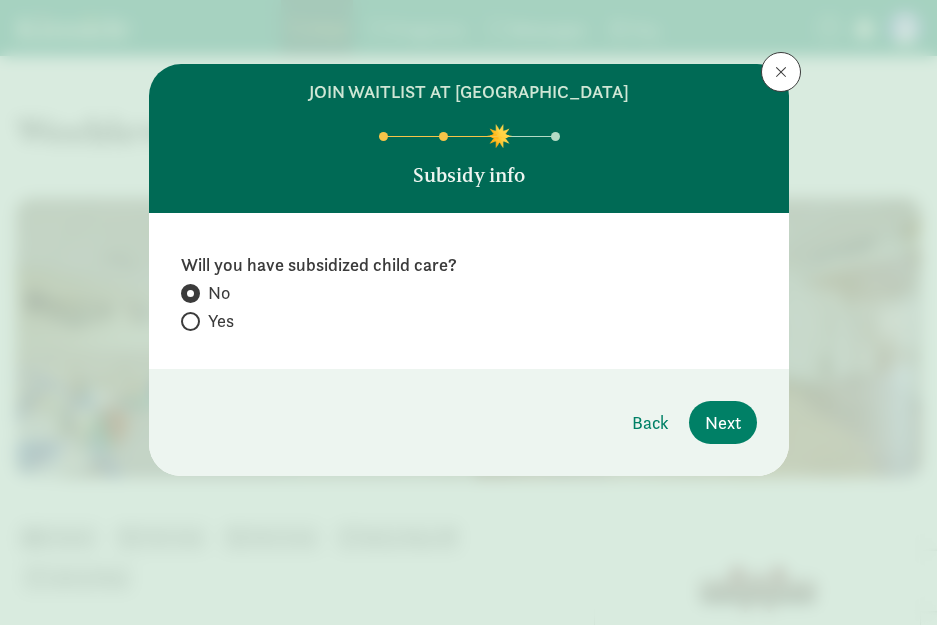 click at bounding box center [190, 293] 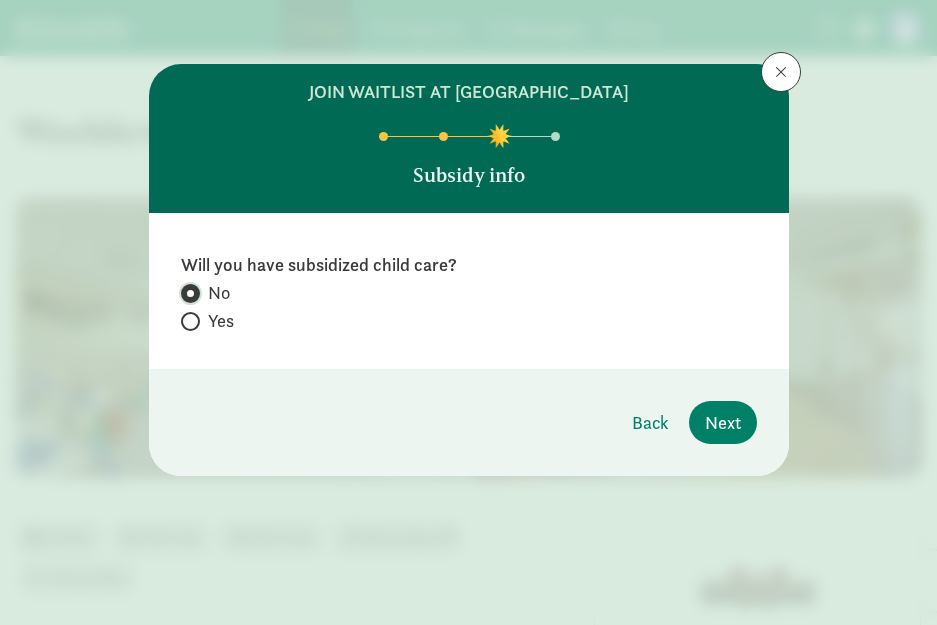 click on "No" at bounding box center [187, 293] 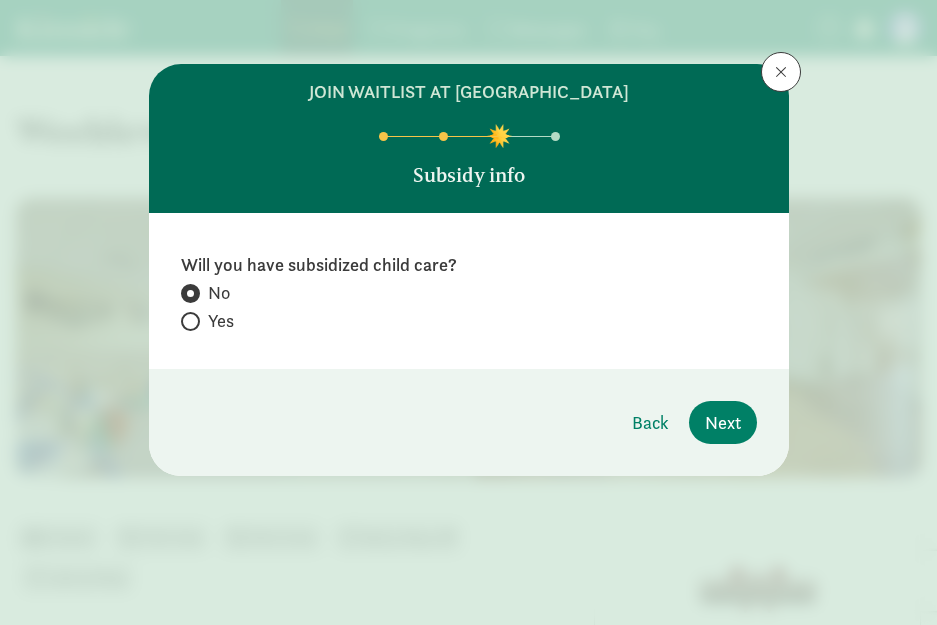 click at bounding box center (190, 293) 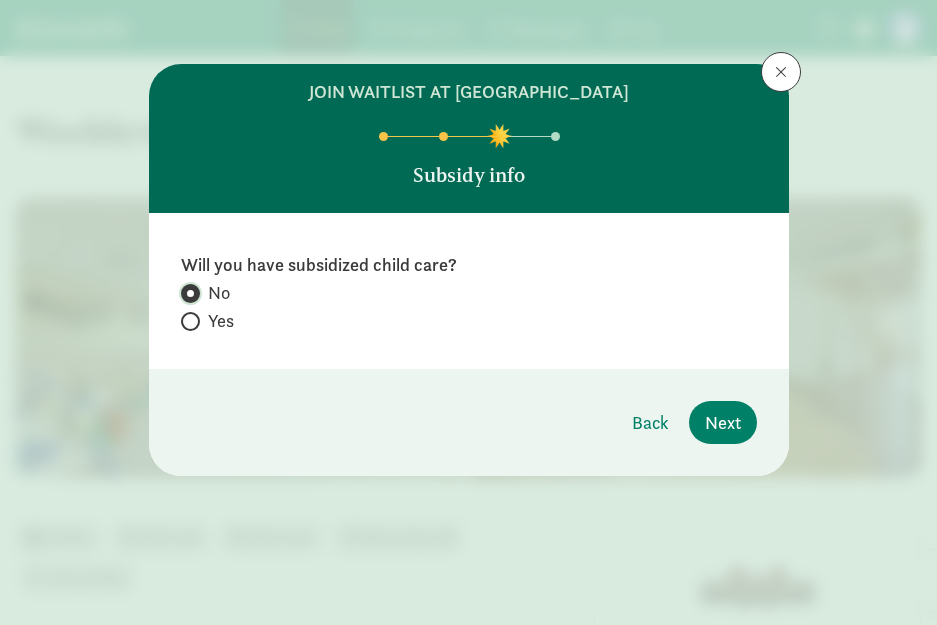 click on "No" at bounding box center [187, 293] 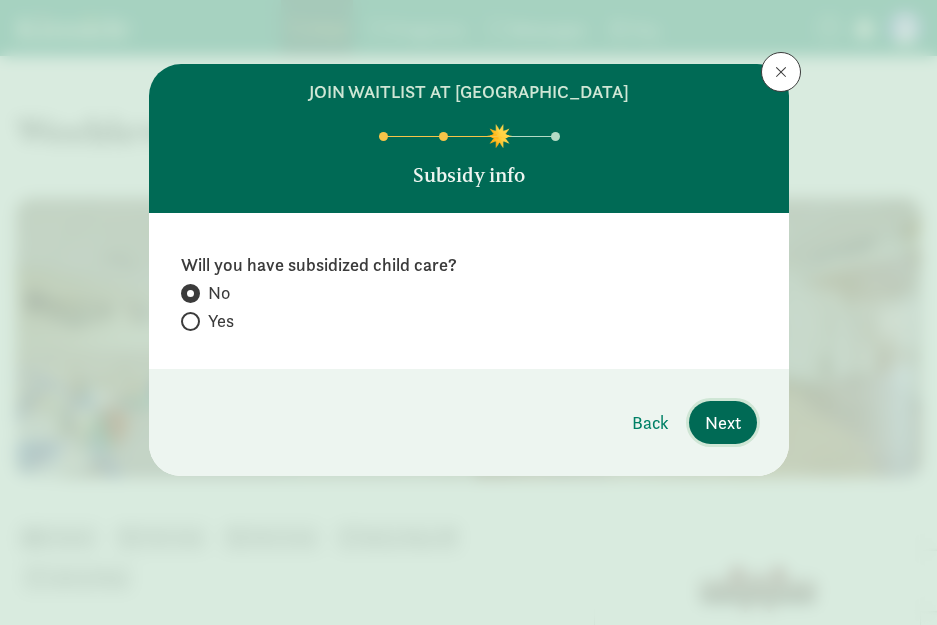click on "Next" at bounding box center (723, 422) 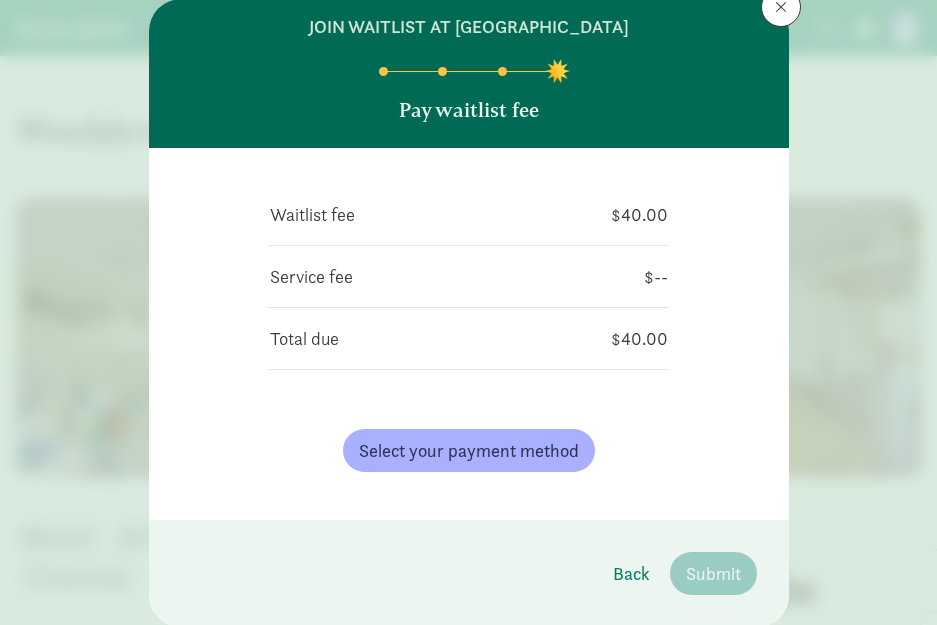 scroll, scrollTop: 100, scrollLeft: 0, axis: vertical 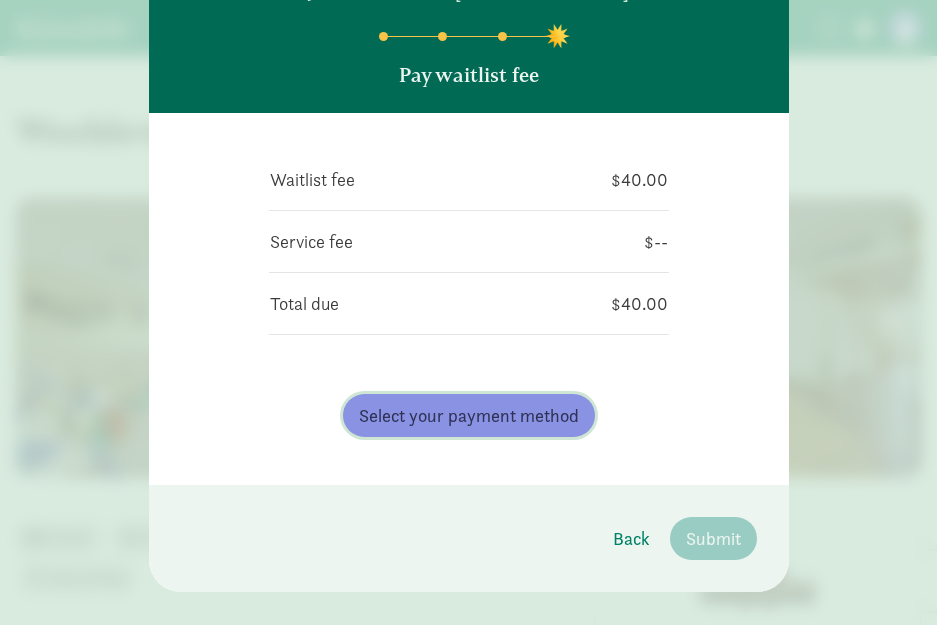 click on "Select your payment method" at bounding box center [469, 415] 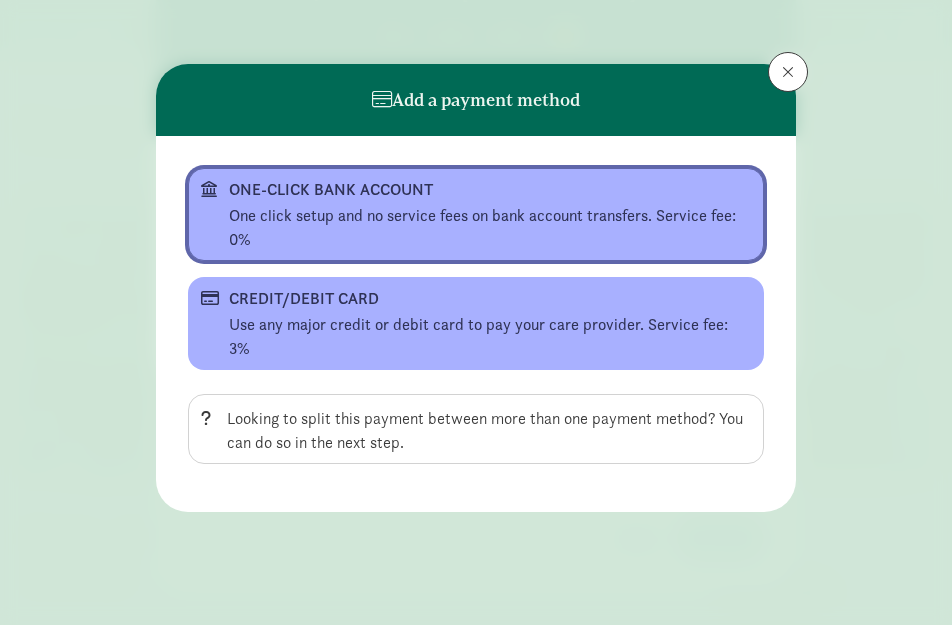 click on "One click setup and no service fees on bank account transfers. Service fee: 0%" at bounding box center (490, 228) 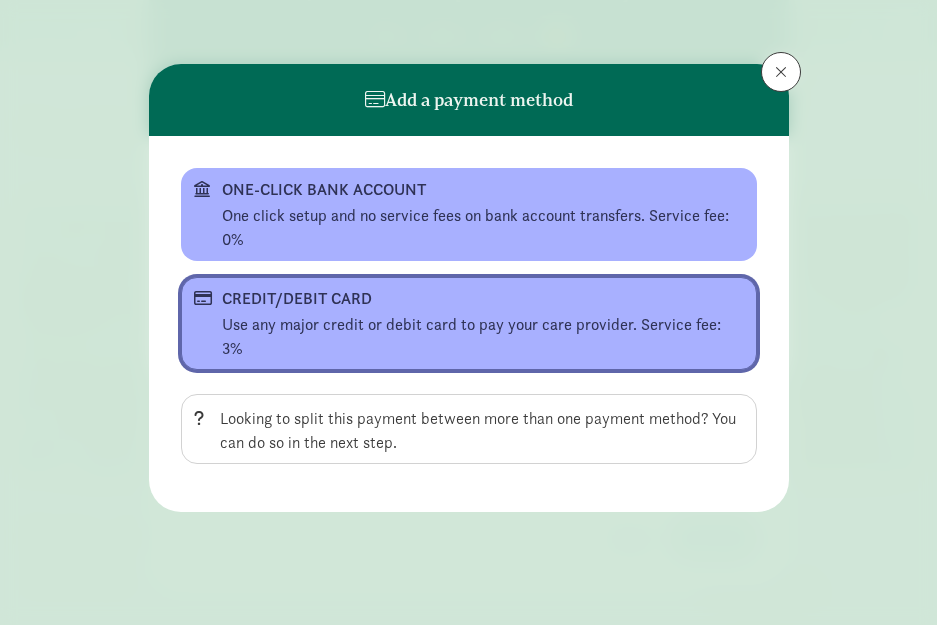 click on "CREDIT/DEBIT CARD" at bounding box center (467, 299) 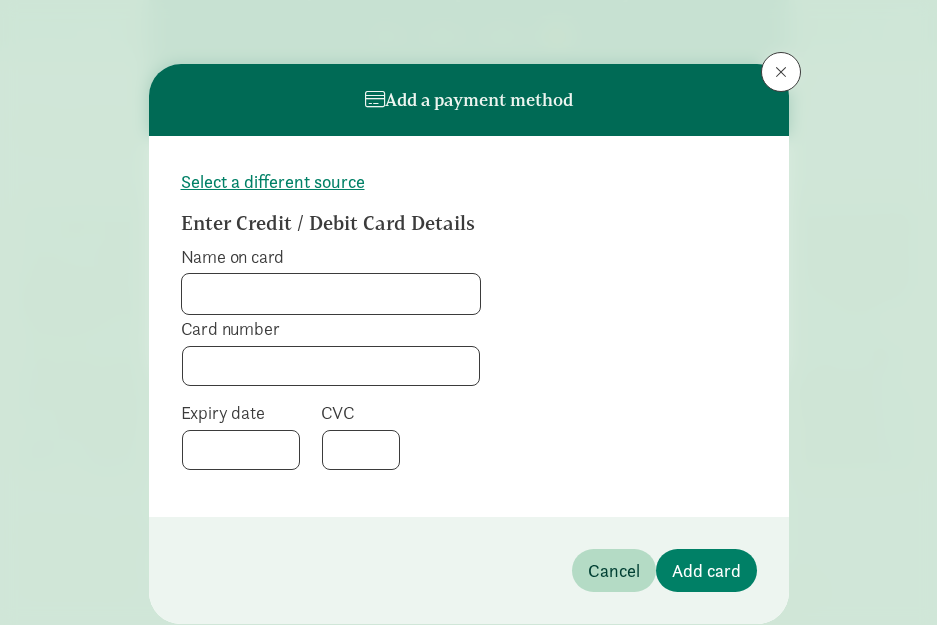 click on "Name on card" 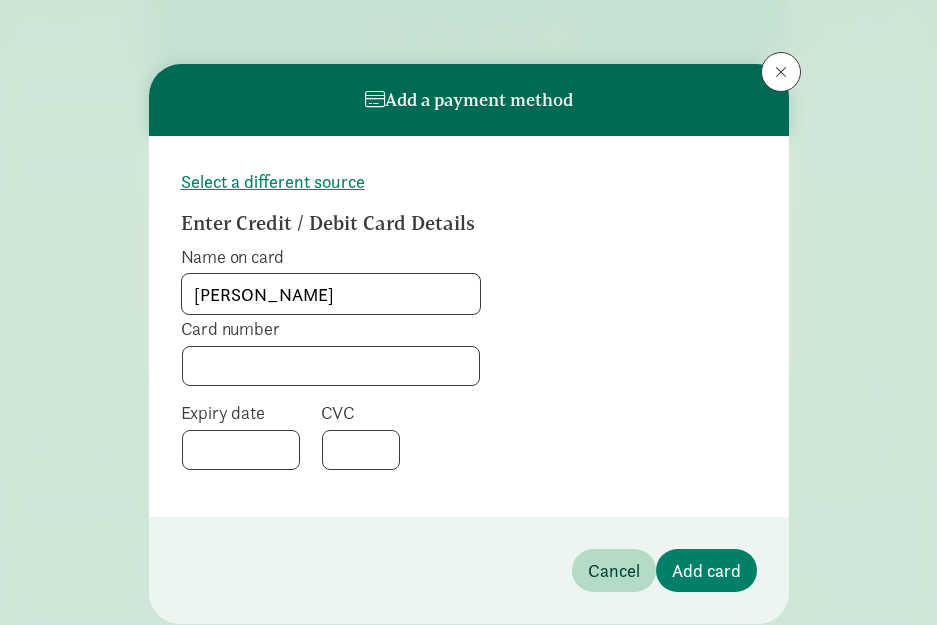 click 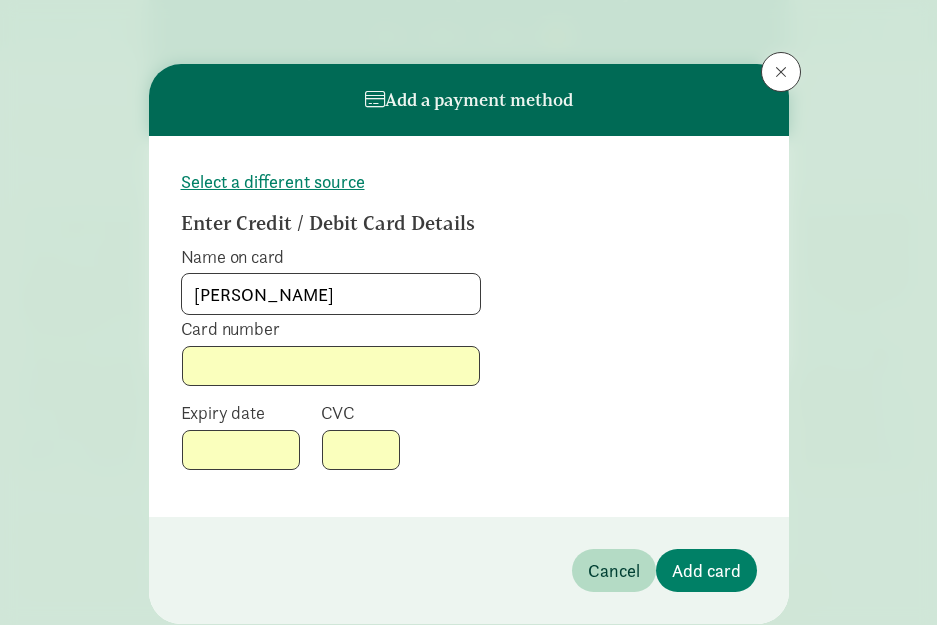 click on "Select a different source
Enter Credit / Debit Card Details
Name on card       [PERSON_NAME]       Card number           Expiry date           CVC" 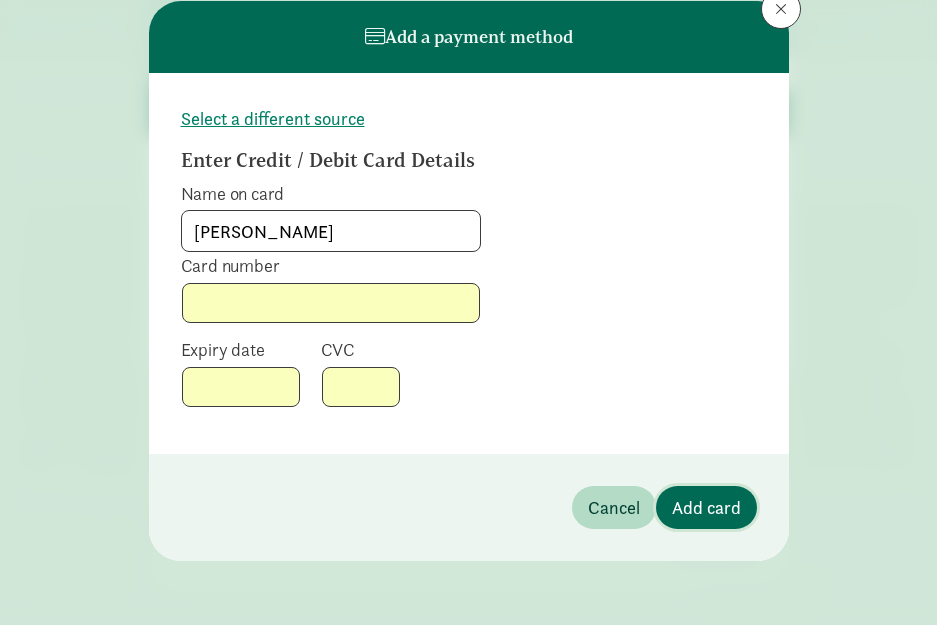 click on "Add card" at bounding box center (706, 507) 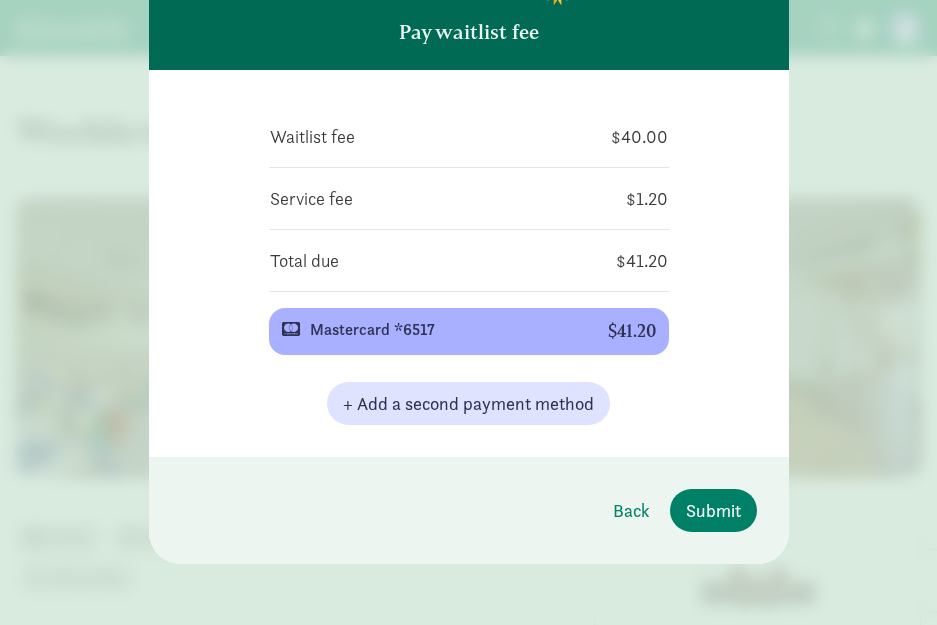 scroll, scrollTop: 146, scrollLeft: 0, axis: vertical 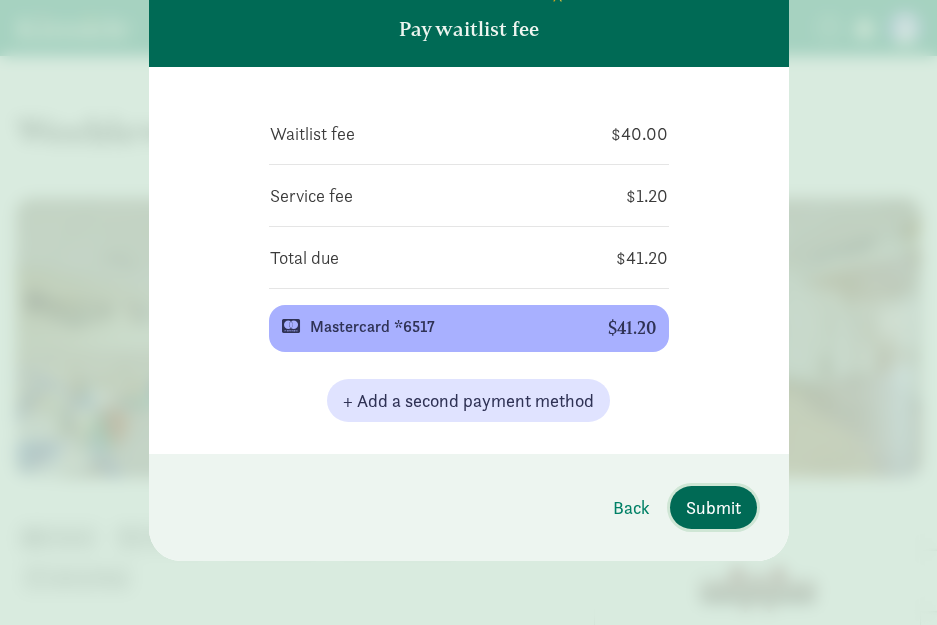 click on "Submit" at bounding box center (713, 507) 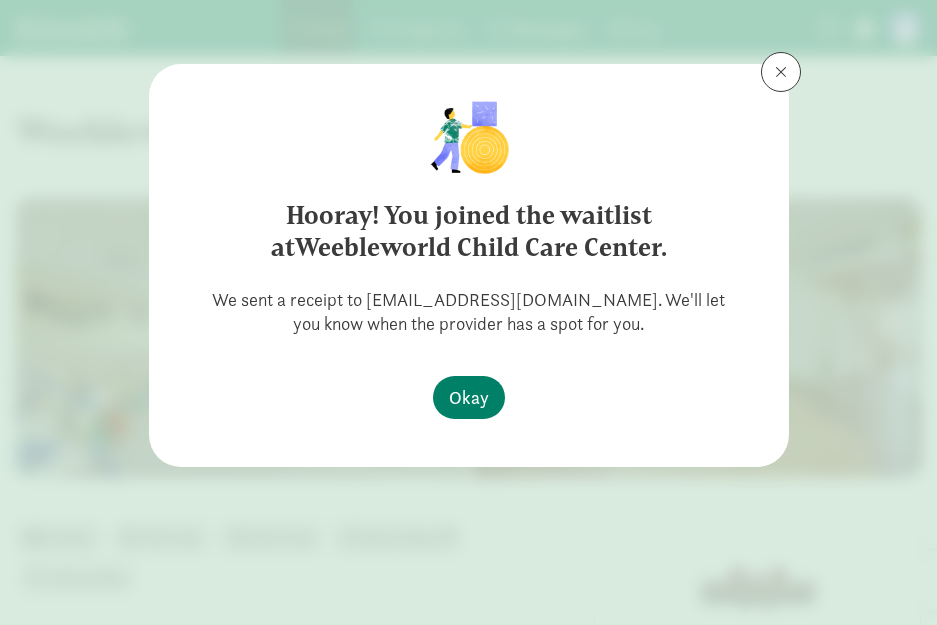 scroll, scrollTop: 0, scrollLeft: 0, axis: both 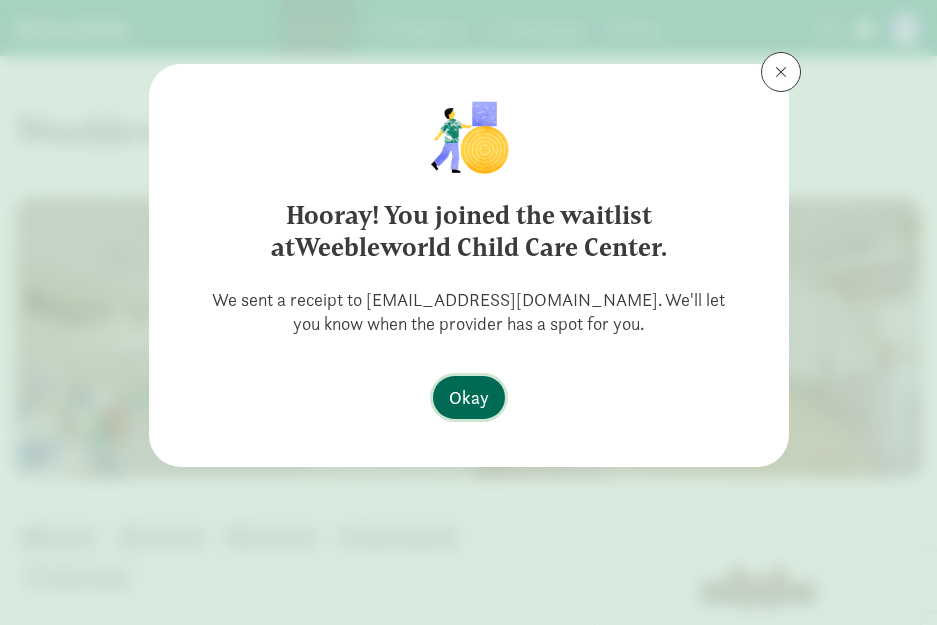 click on "Okay" at bounding box center (469, 397) 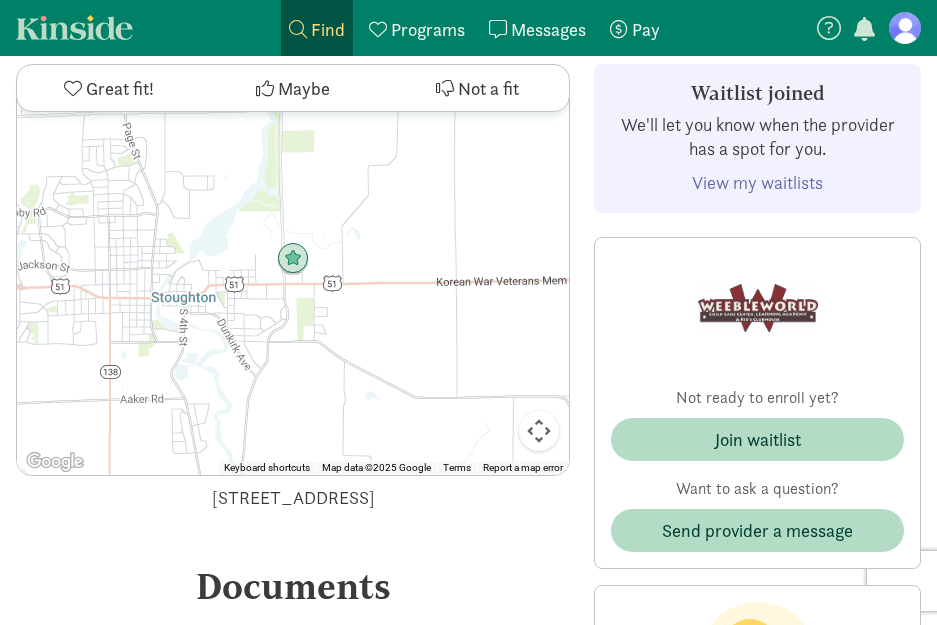 scroll, scrollTop: 3400, scrollLeft: 0, axis: vertical 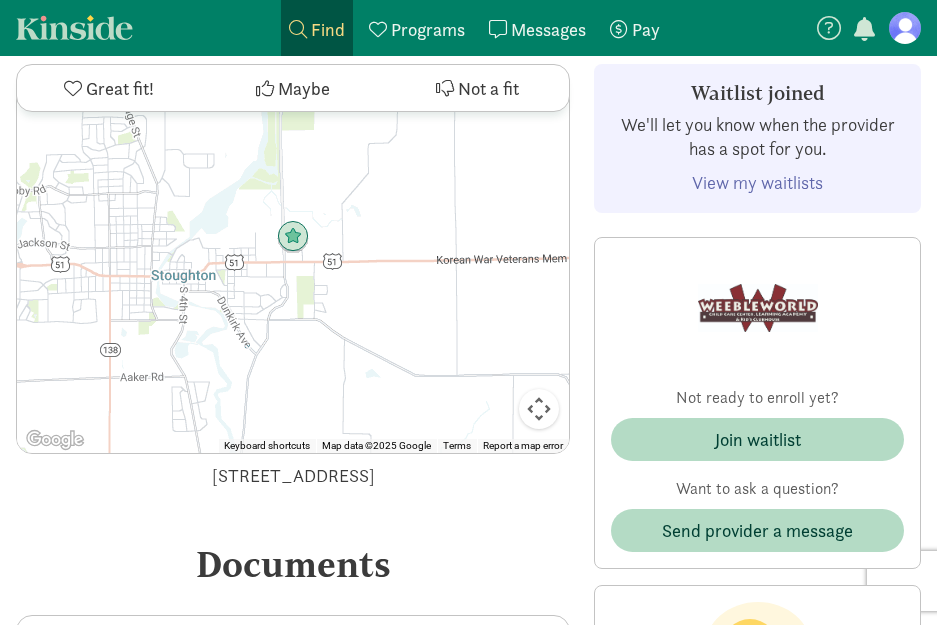 drag, startPoint x: 125, startPoint y: 324, endPoint x: 205, endPoint y: 334, distance: 80.622574 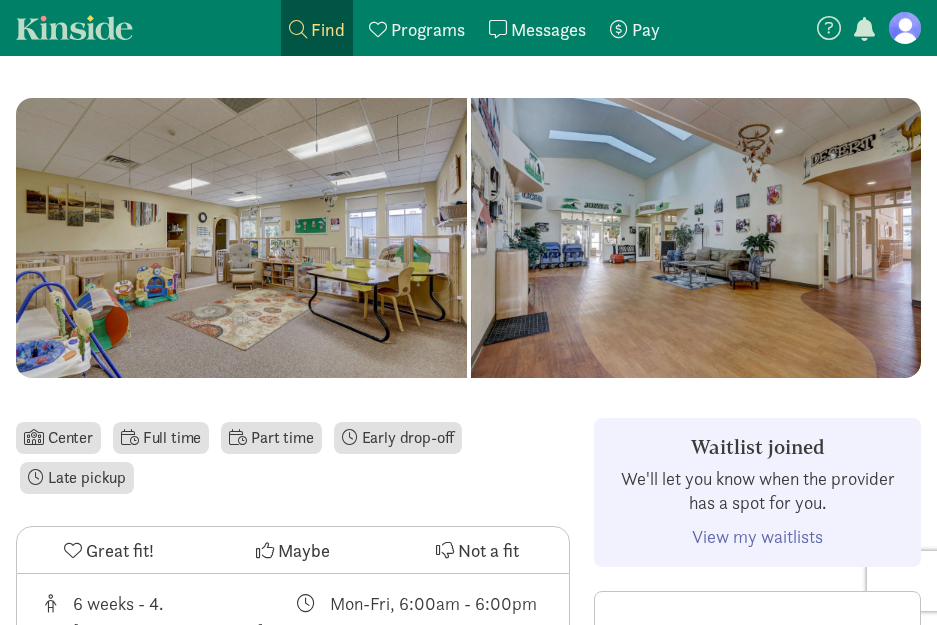 scroll, scrollTop: 700, scrollLeft: 0, axis: vertical 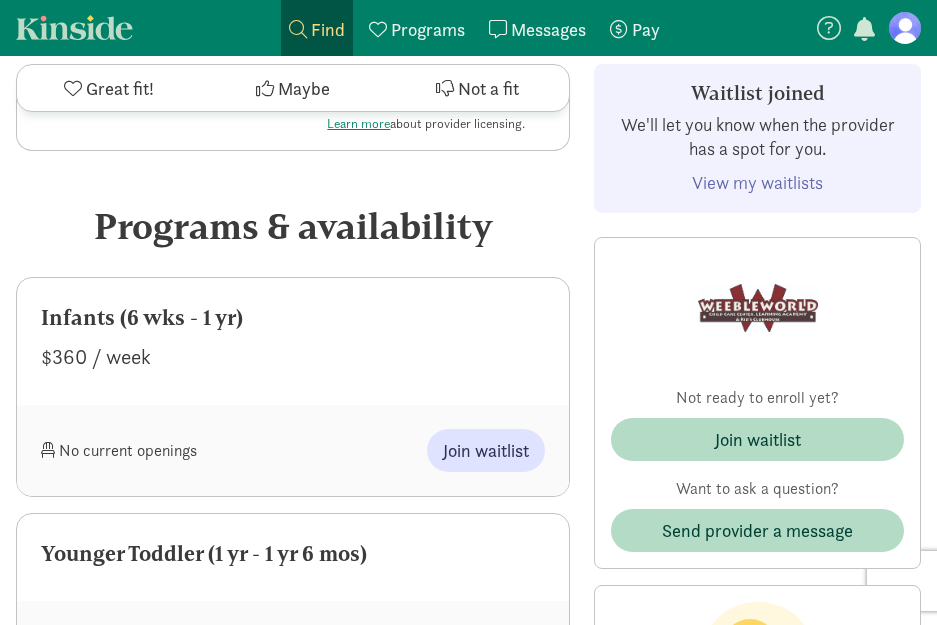 click on "View my waitlists" 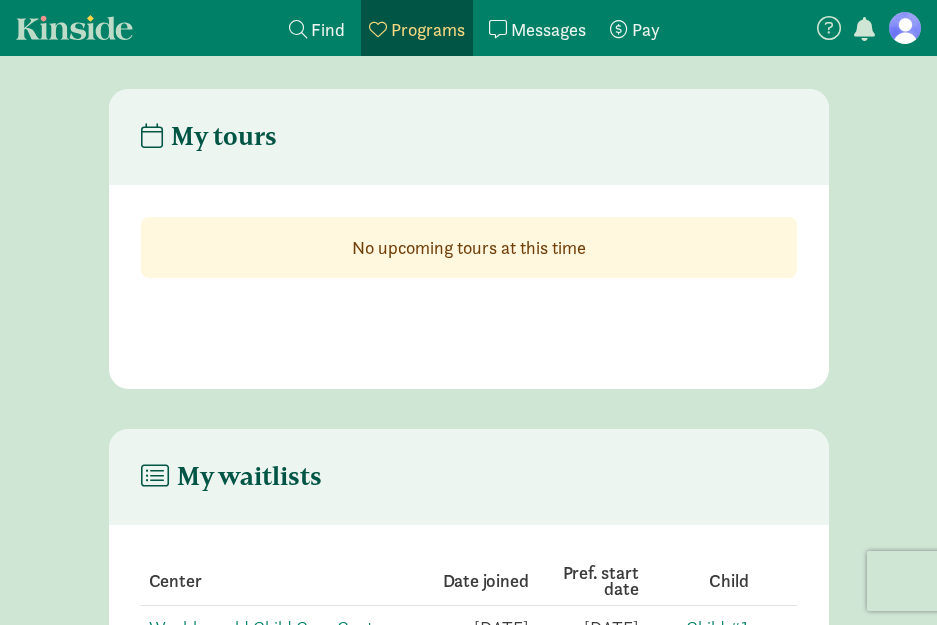 scroll, scrollTop: 0, scrollLeft: 0, axis: both 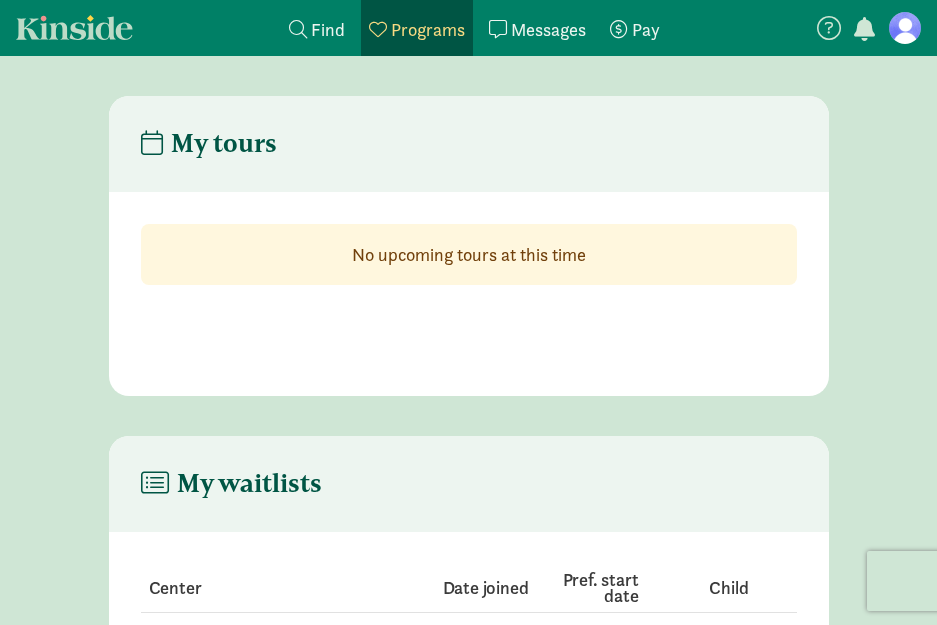 click at bounding box center (905, 28) 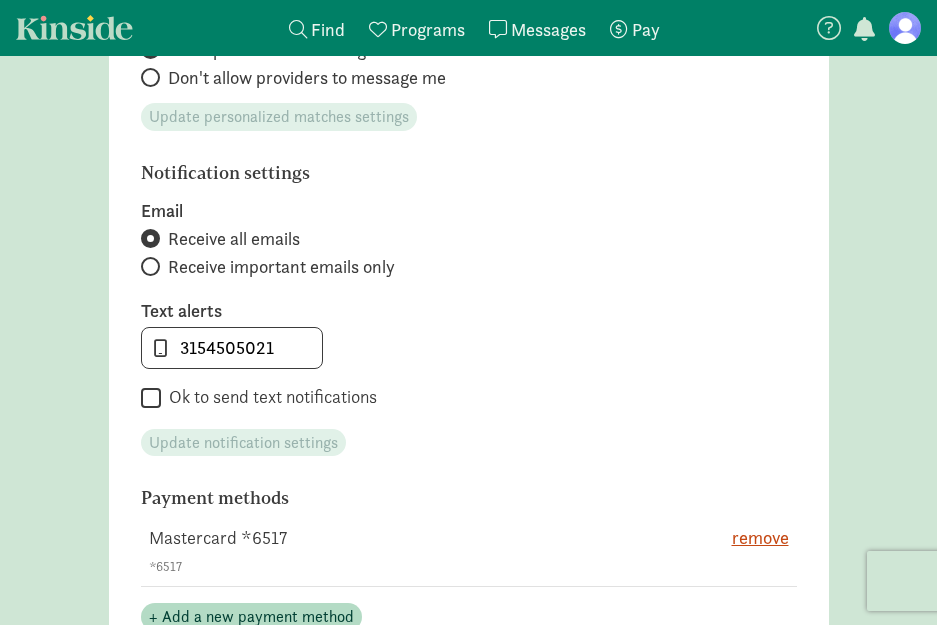 scroll, scrollTop: 800, scrollLeft: 0, axis: vertical 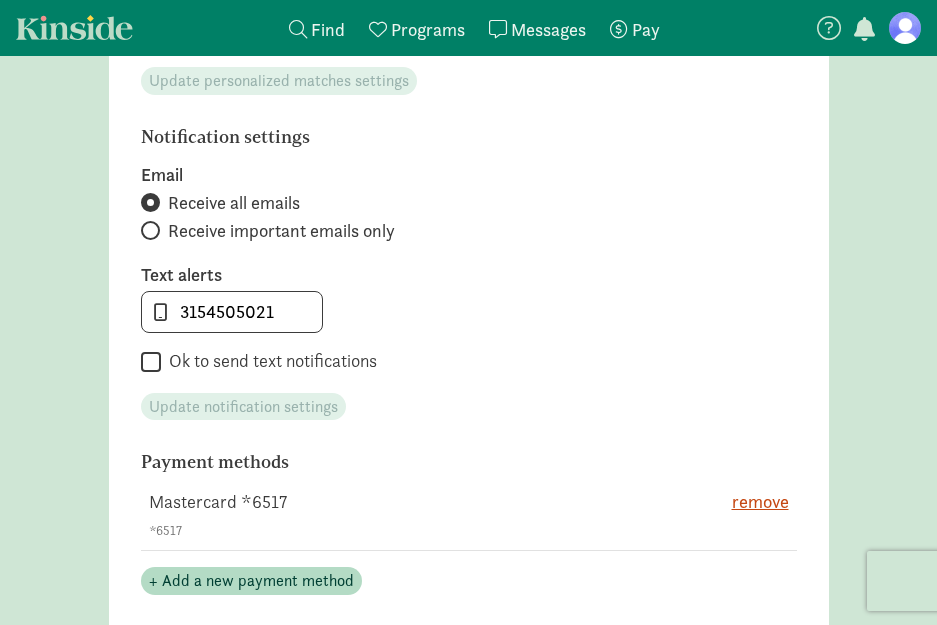 click on "Ok to send text notifications" at bounding box center [151, 362] 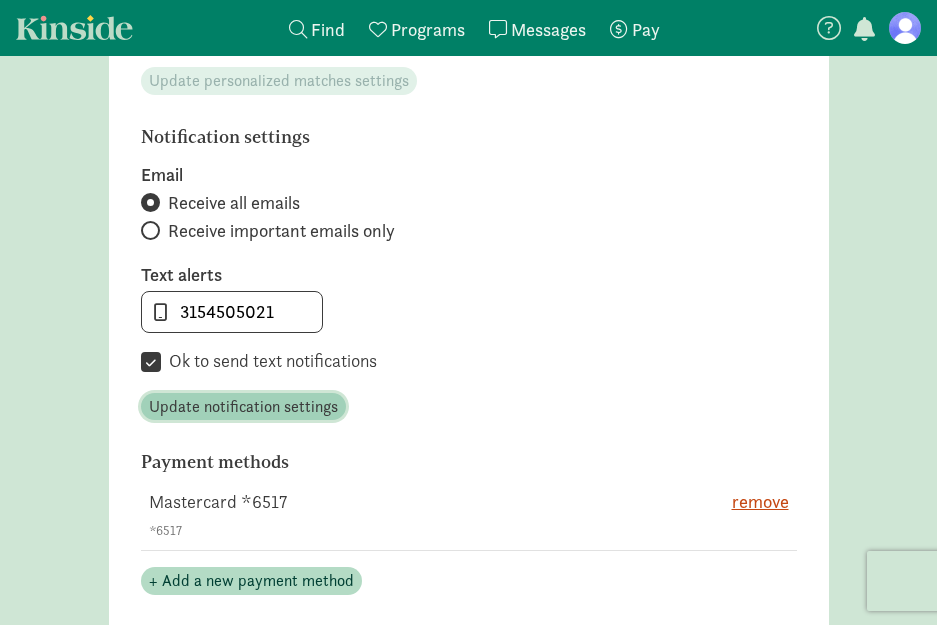click on "Update notification settings" at bounding box center (243, 407) 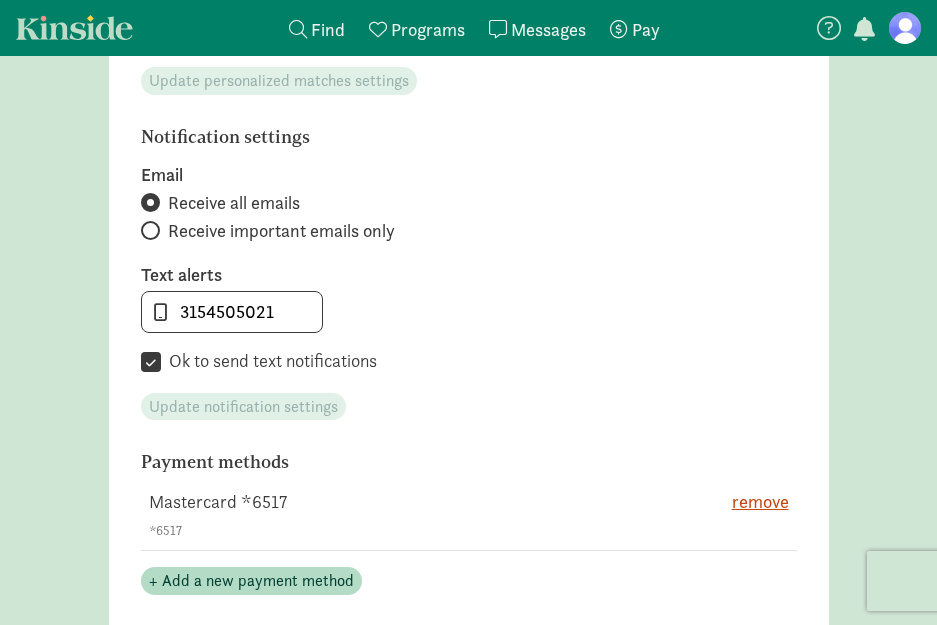 scroll, scrollTop: 997, scrollLeft: 0, axis: vertical 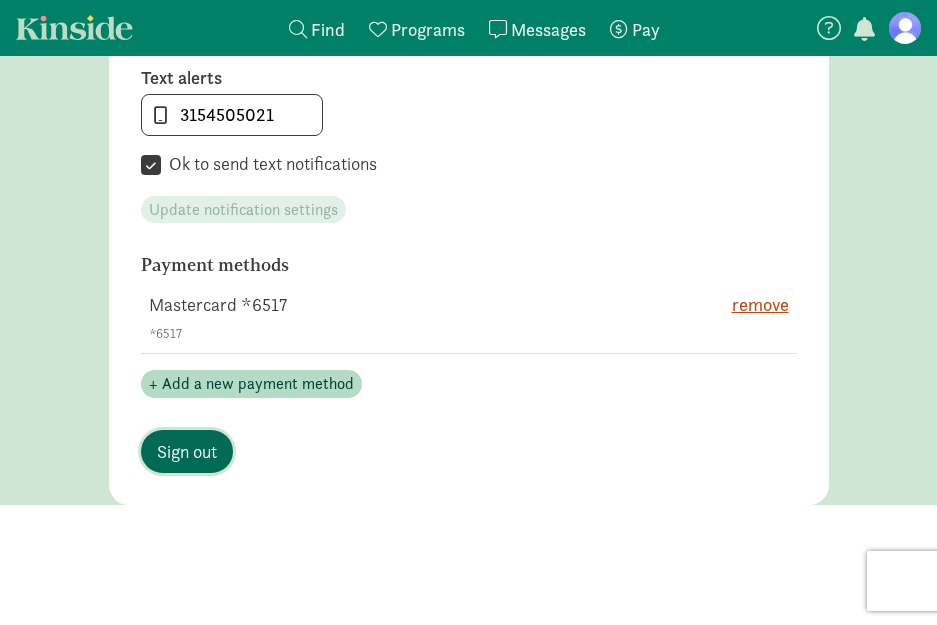 click on "Sign out" at bounding box center (187, 451) 